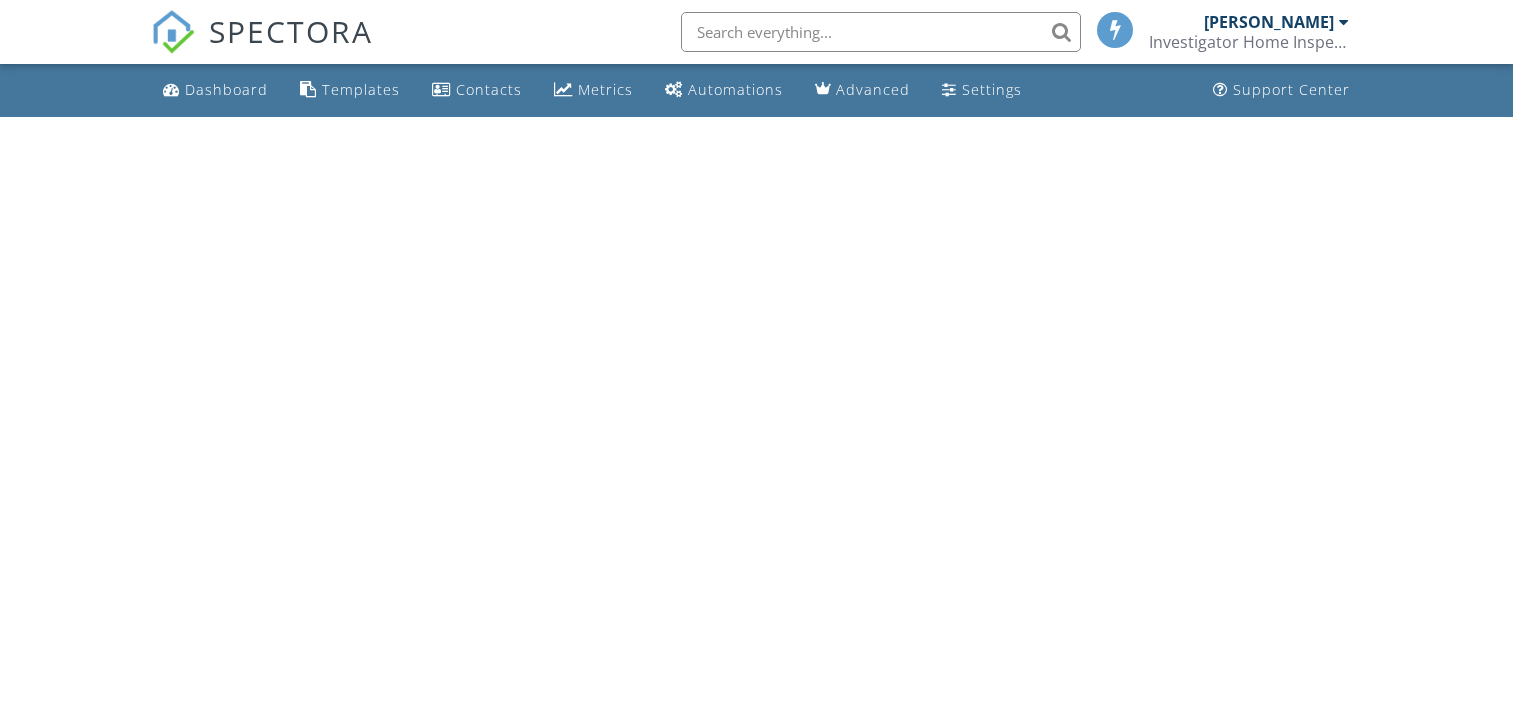 scroll, scrollTop: 0, scrollLeft: 0, axis: both 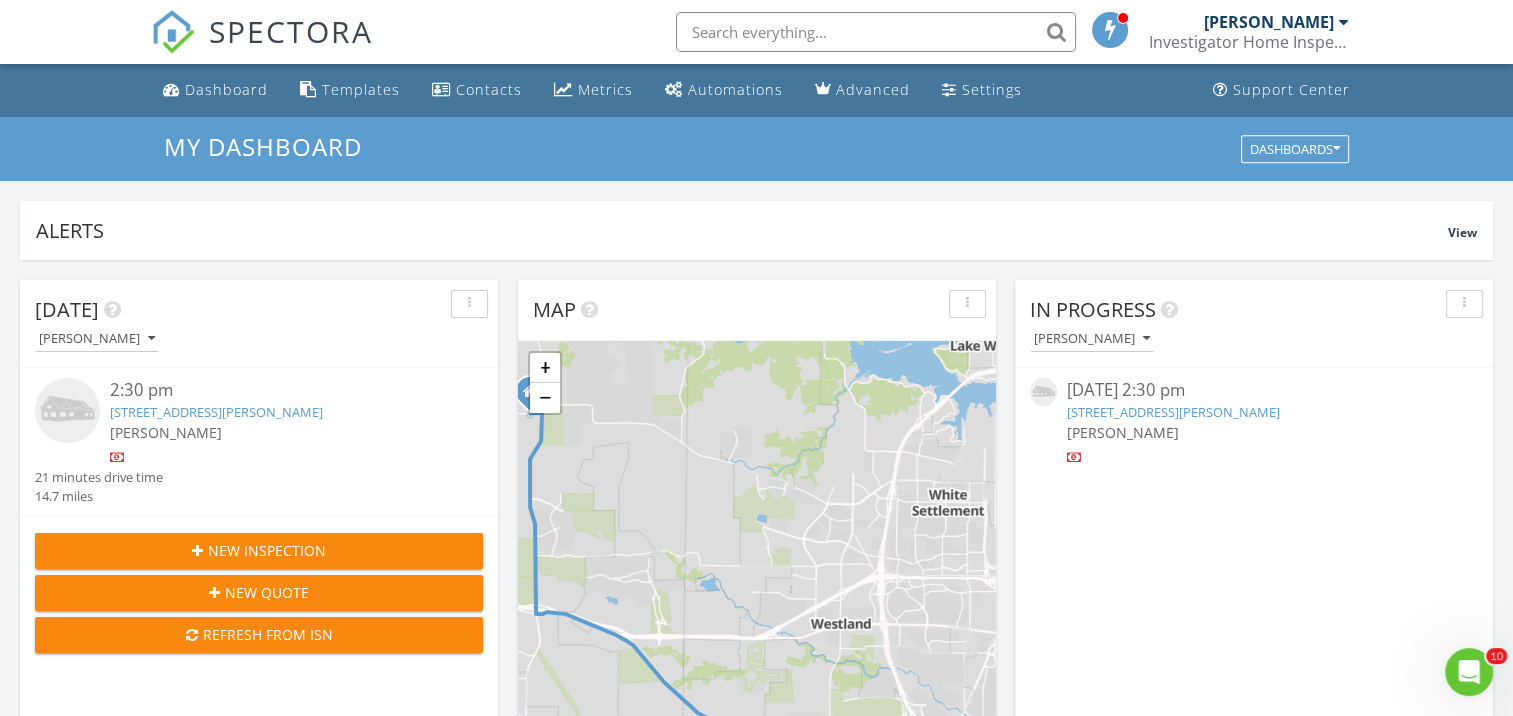 click on "1321 Juniper Ln , Benbrook, TX 76126" at bounding box center (216, 412) 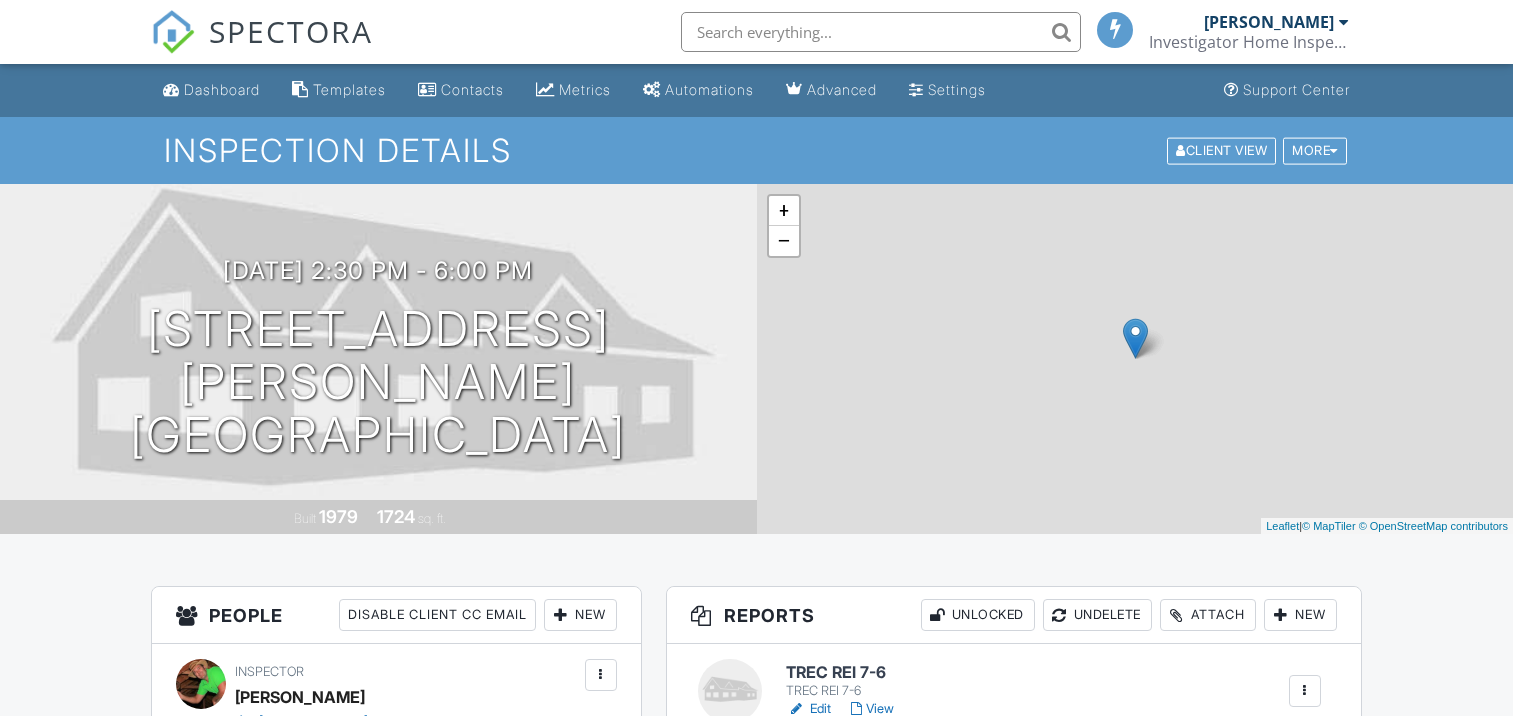 scroll, scrollTop: 0, scrollLeft: 0, axis: both 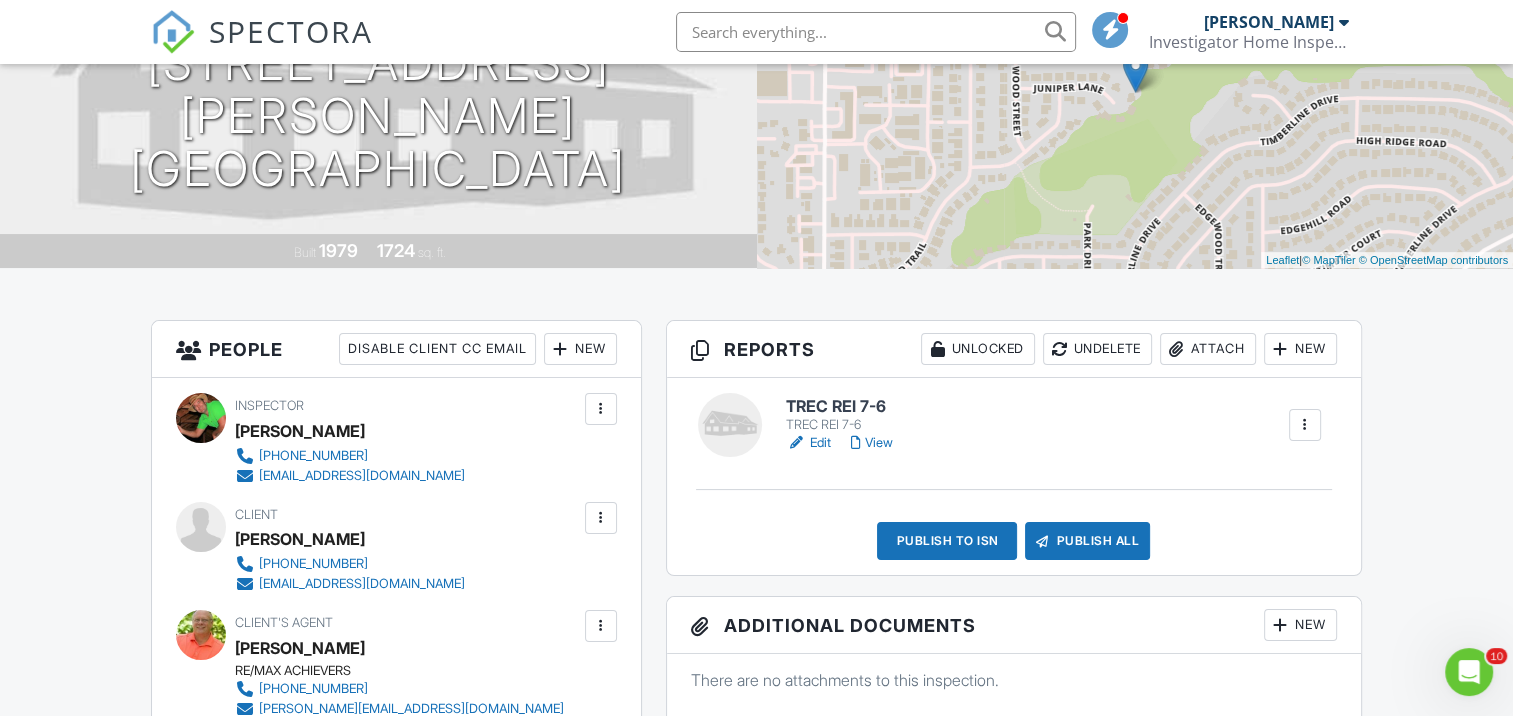 click on "Edit" at bounding box center (808, 443) 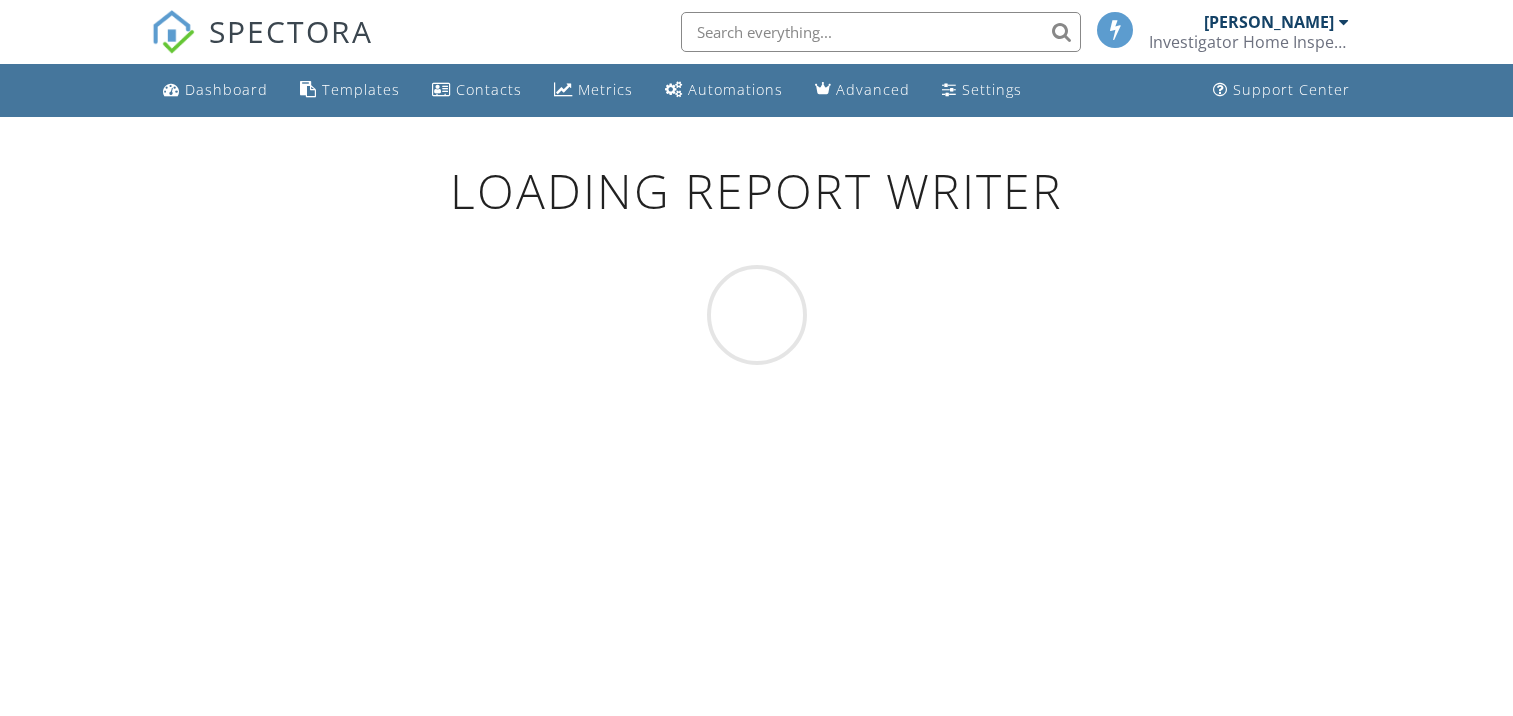 scroll, scrollTop: 0, scrollLeft: 0, axis: both 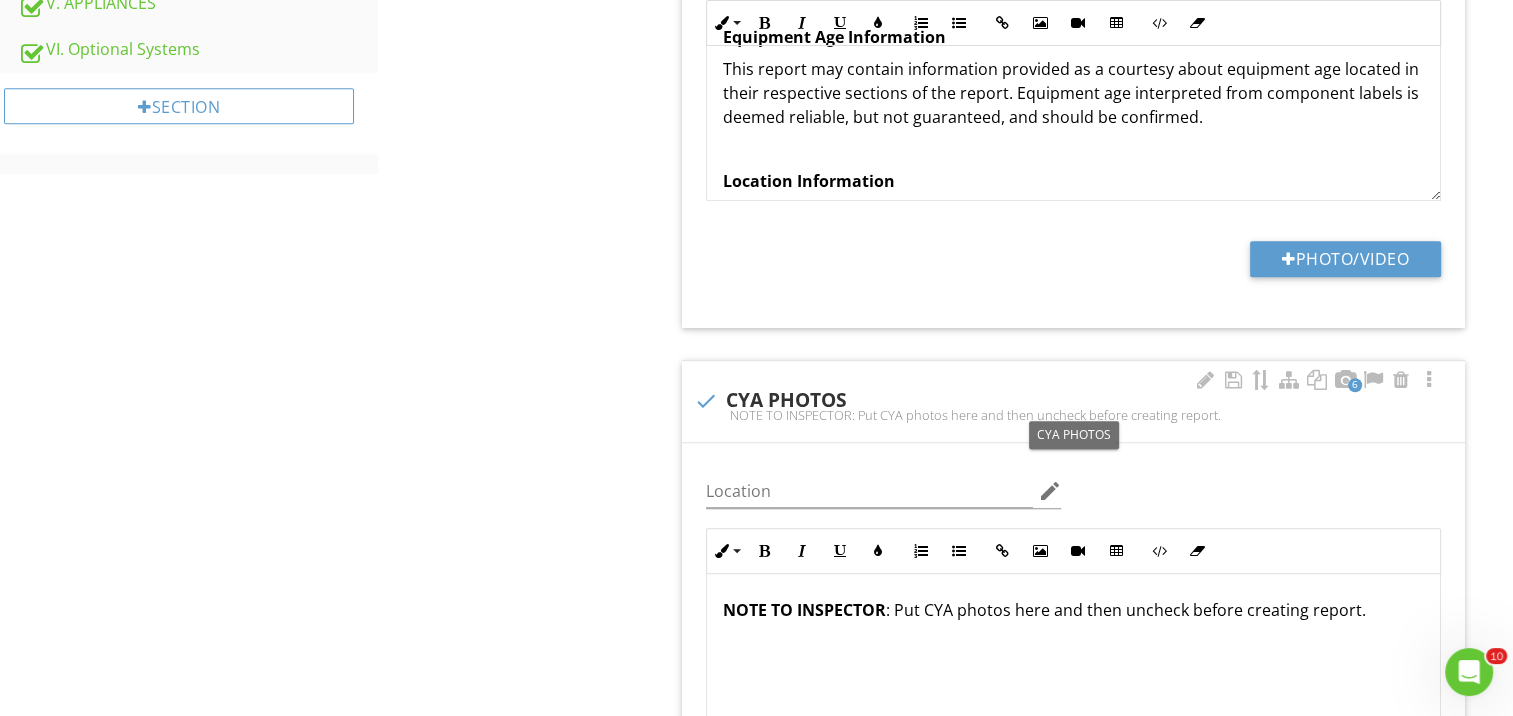 click at bounding box center [706, 401] 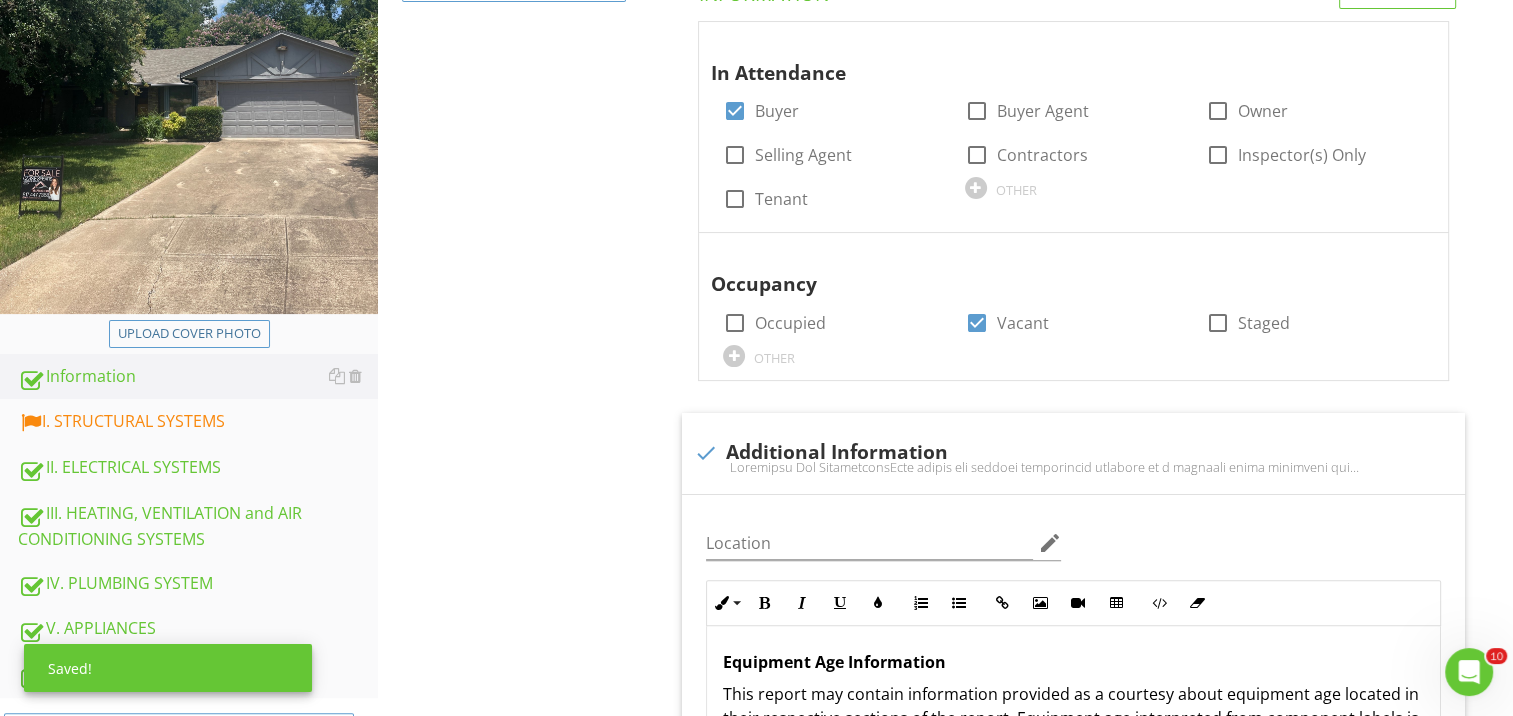 scroll, scrollTop: 450, scrollLeft: 0, axis: vertical 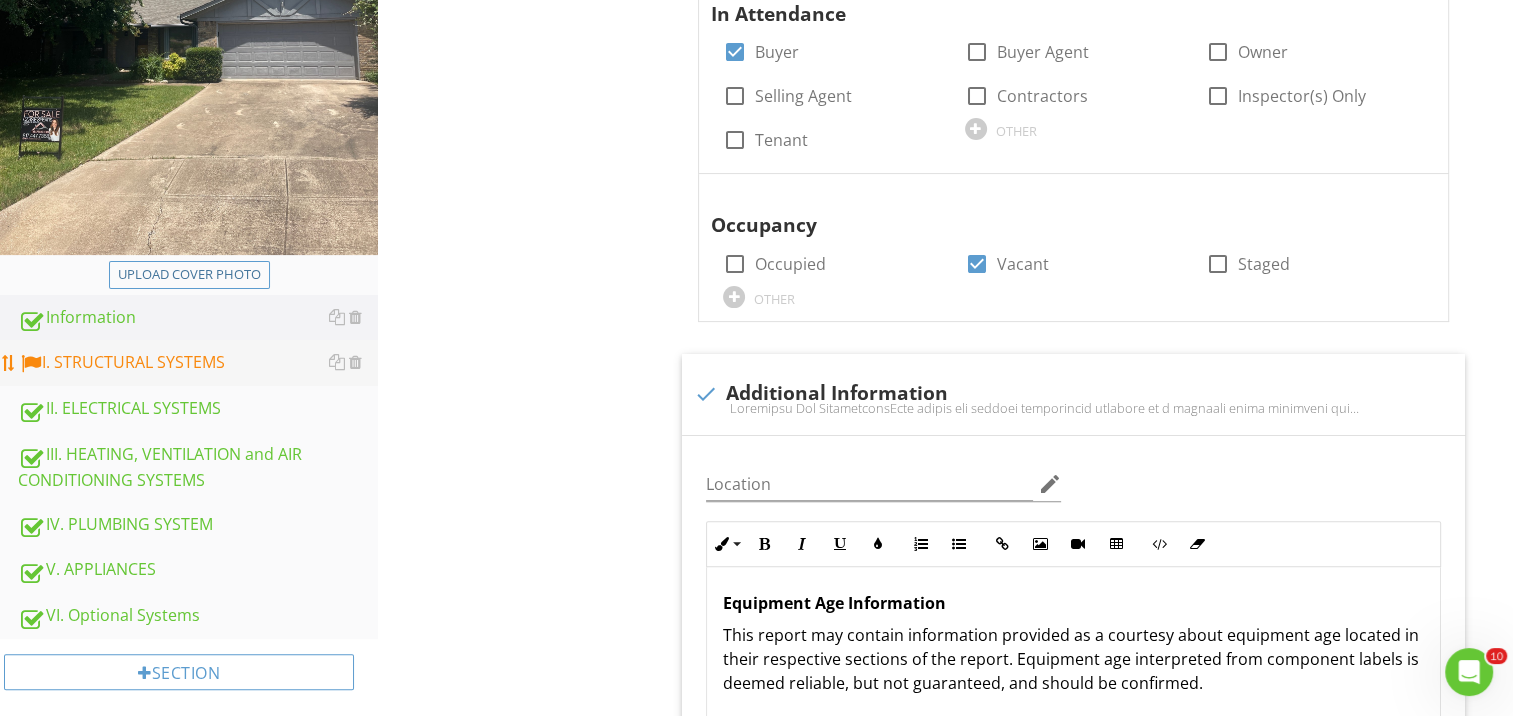 click on "I. STRUCTURAL SYSTEMS" at bounding box center [198, 363] 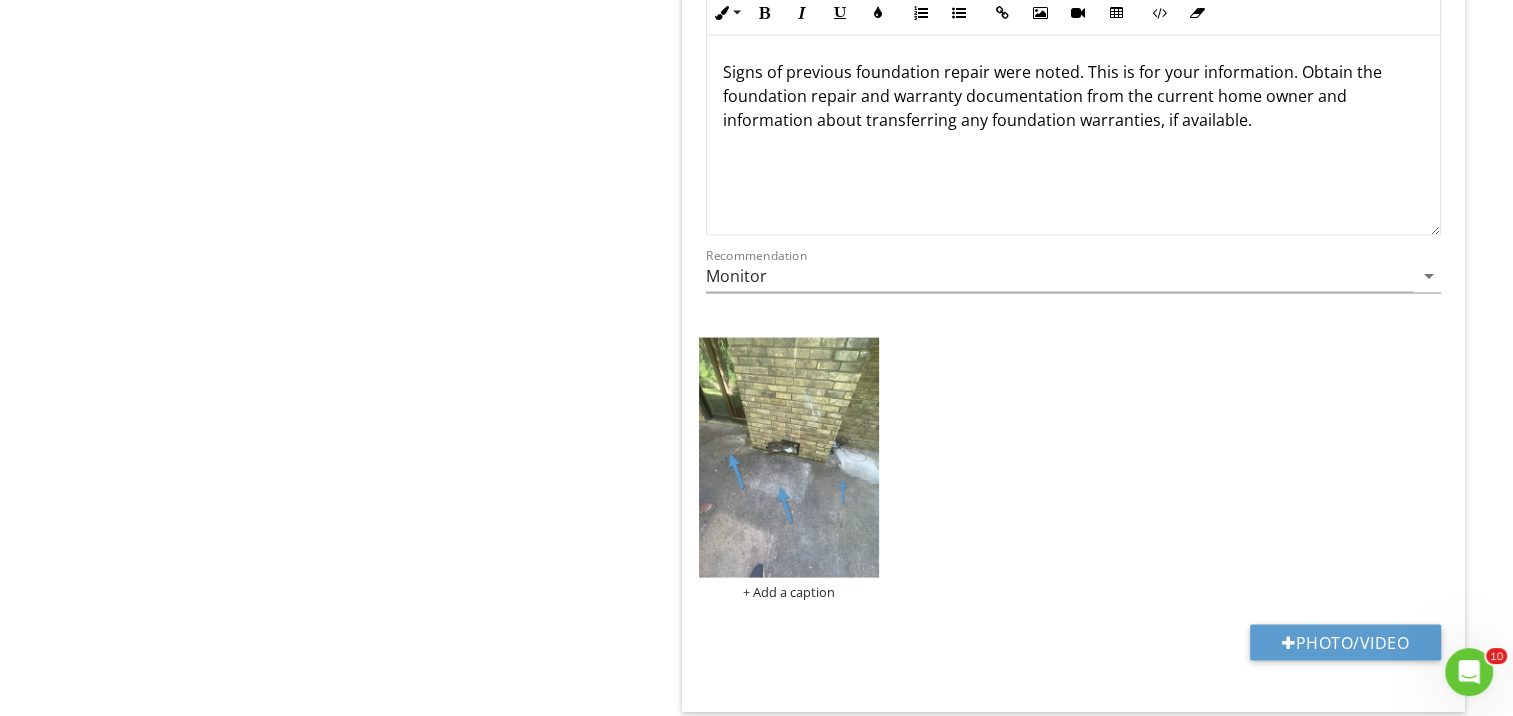 scroll, scrollTop: 4233, scrollLeft: 0, axis: vertical 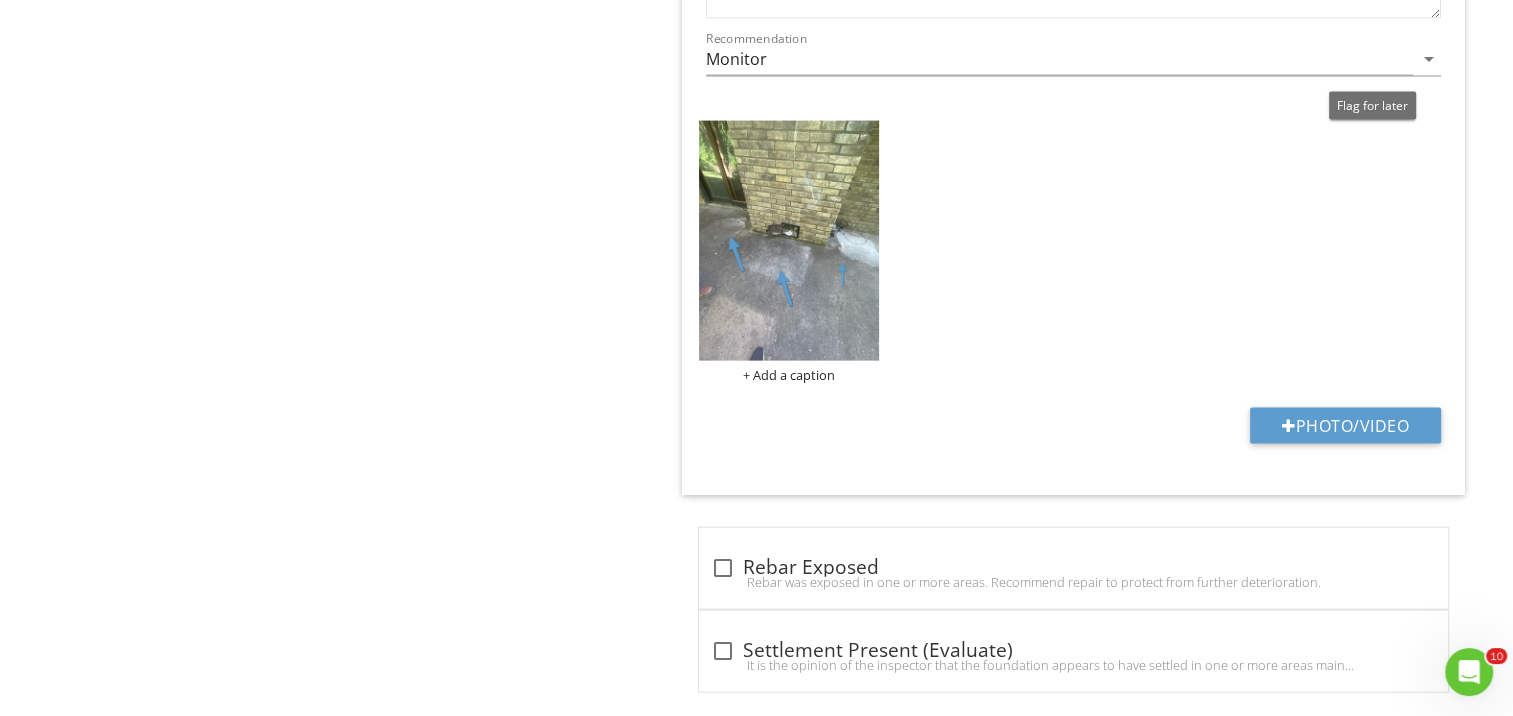 click at bounding box center (1373, 745) 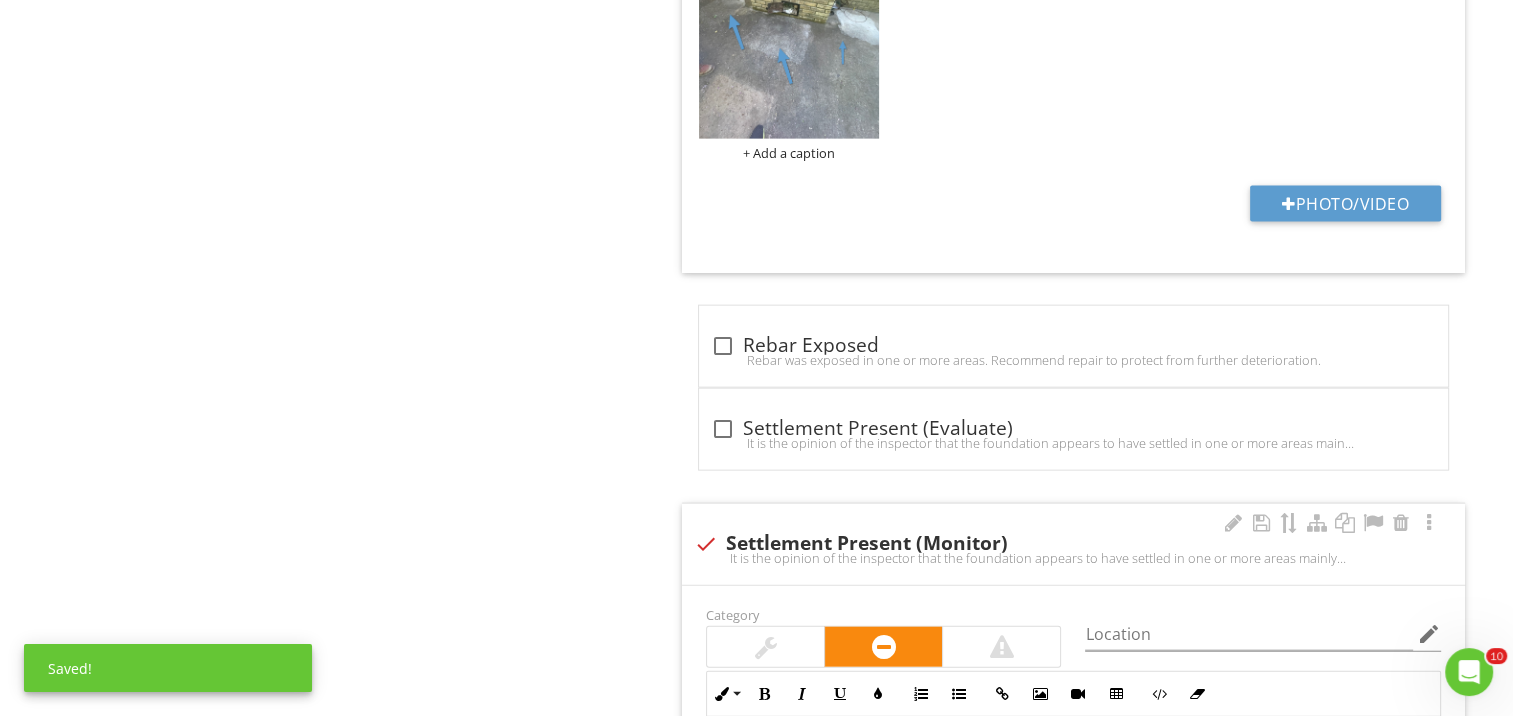 scroll, scrollTop: 4677, scrollLeft: 0, axis: vertical 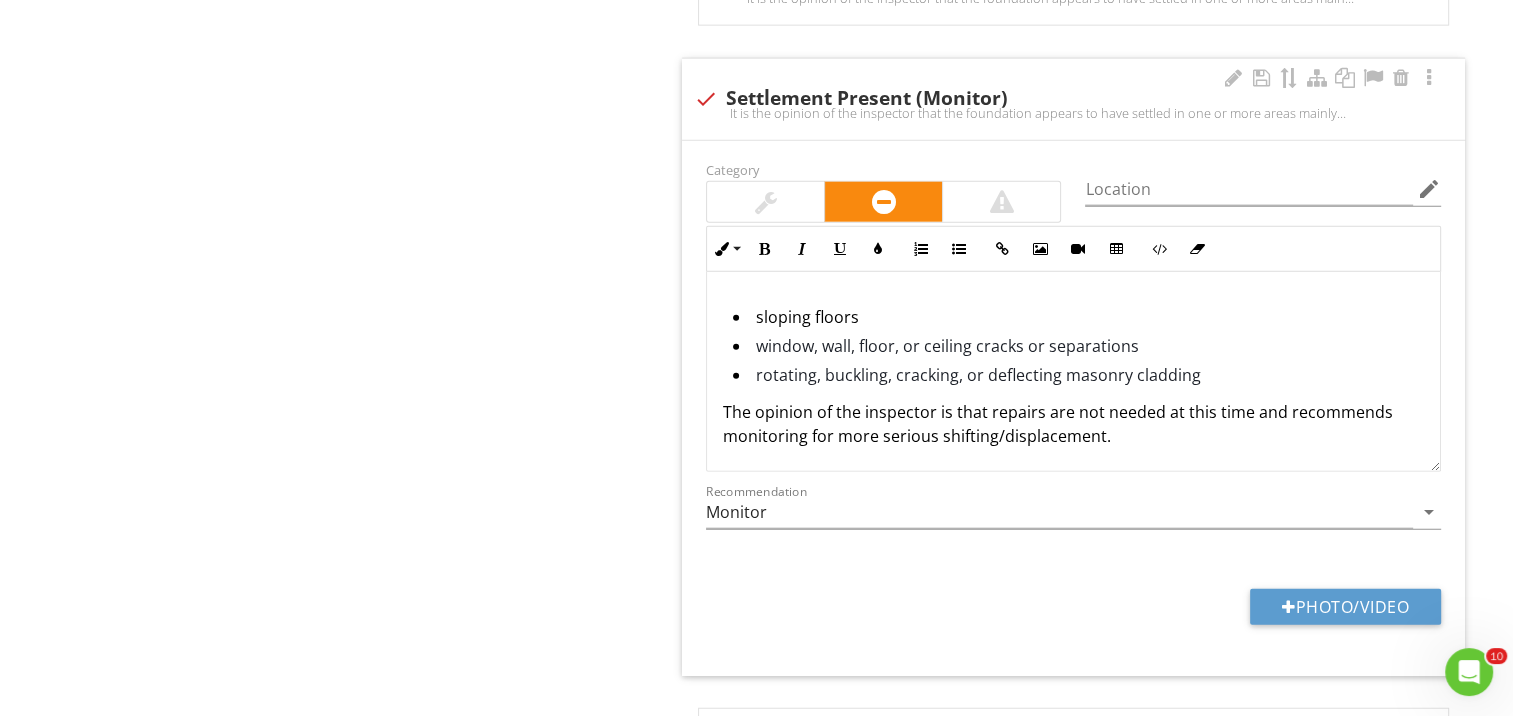 click on "sloping floors" at bounding box center [1078, 319] 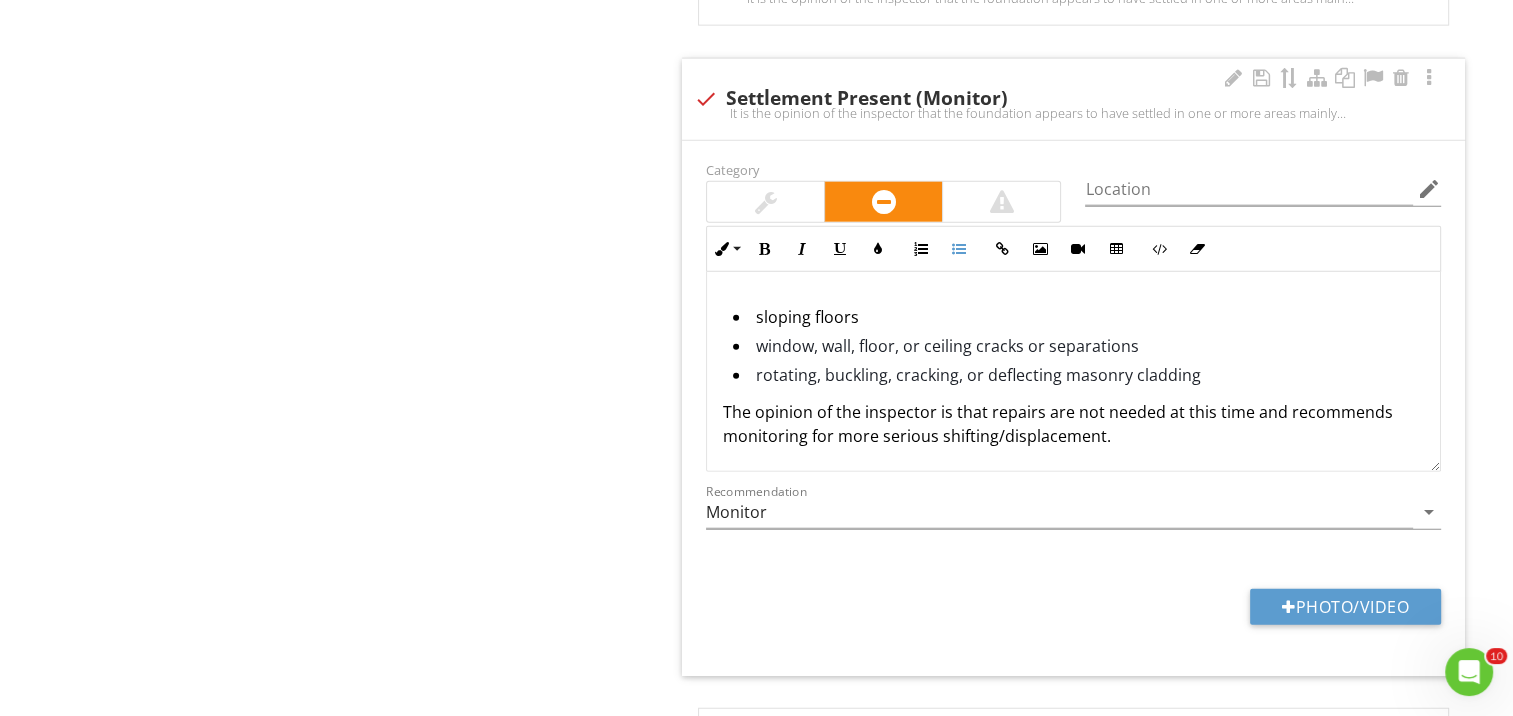 type 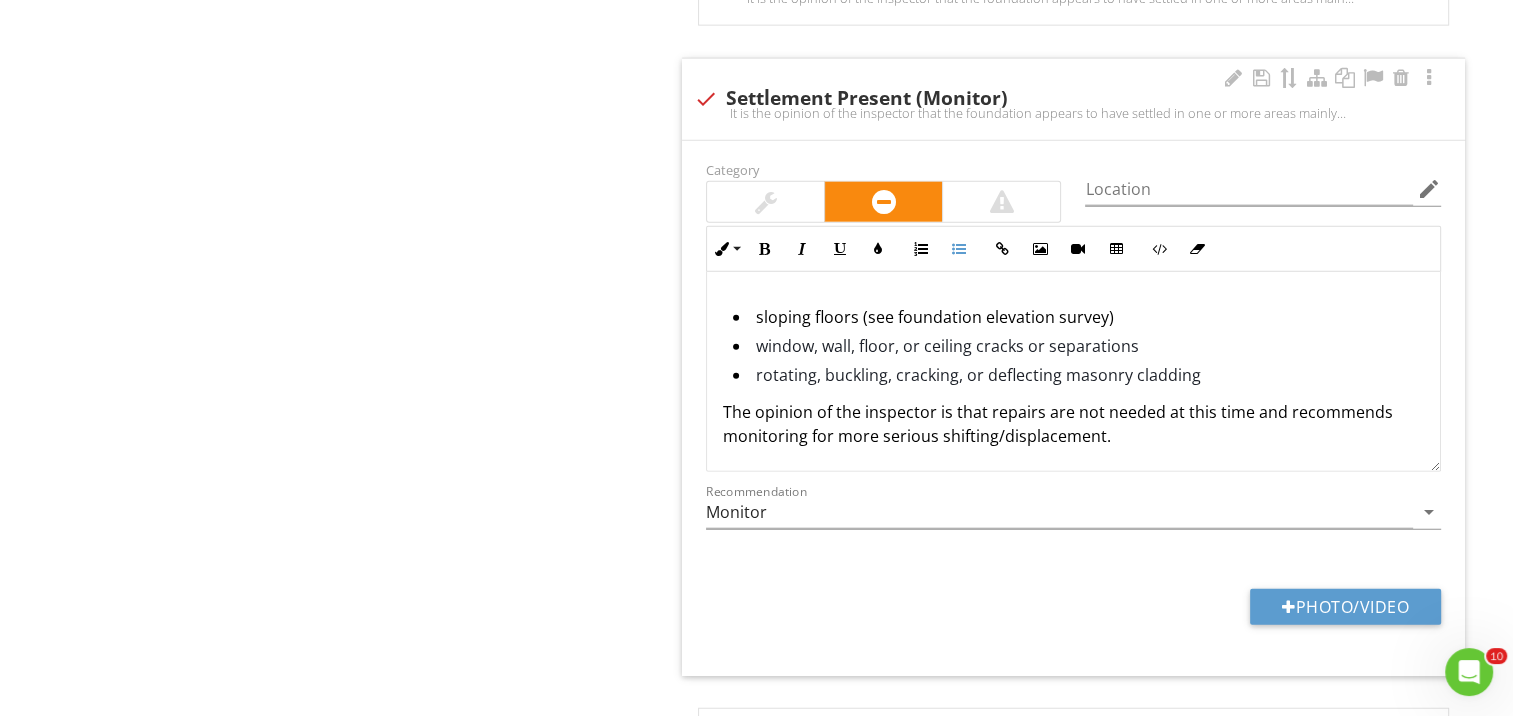 click on "rotating, buckling, cracking, or deflecting masonry cladding" at bounding box center [978, 375] 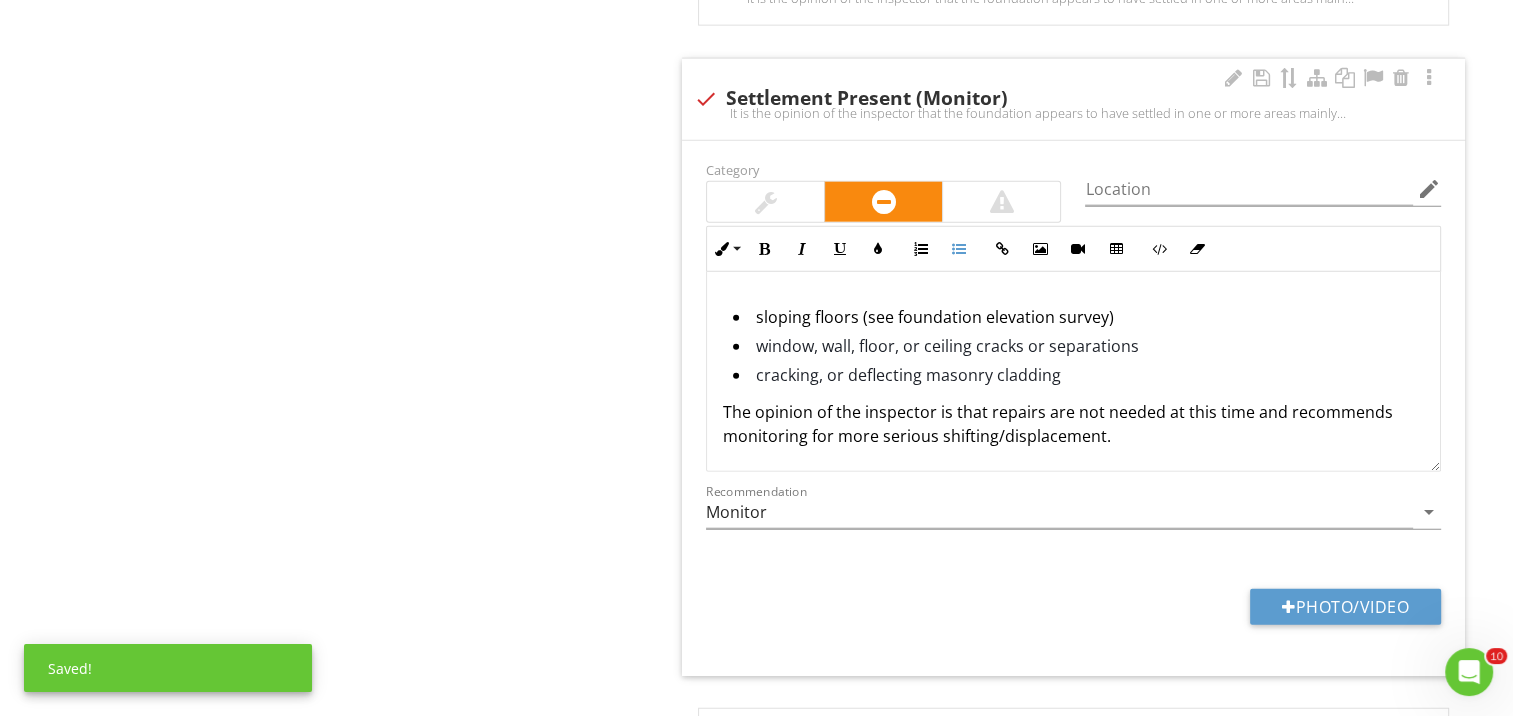 click on "cracking, or deflecting masonry cladding" at bounding box center [1078, 377] 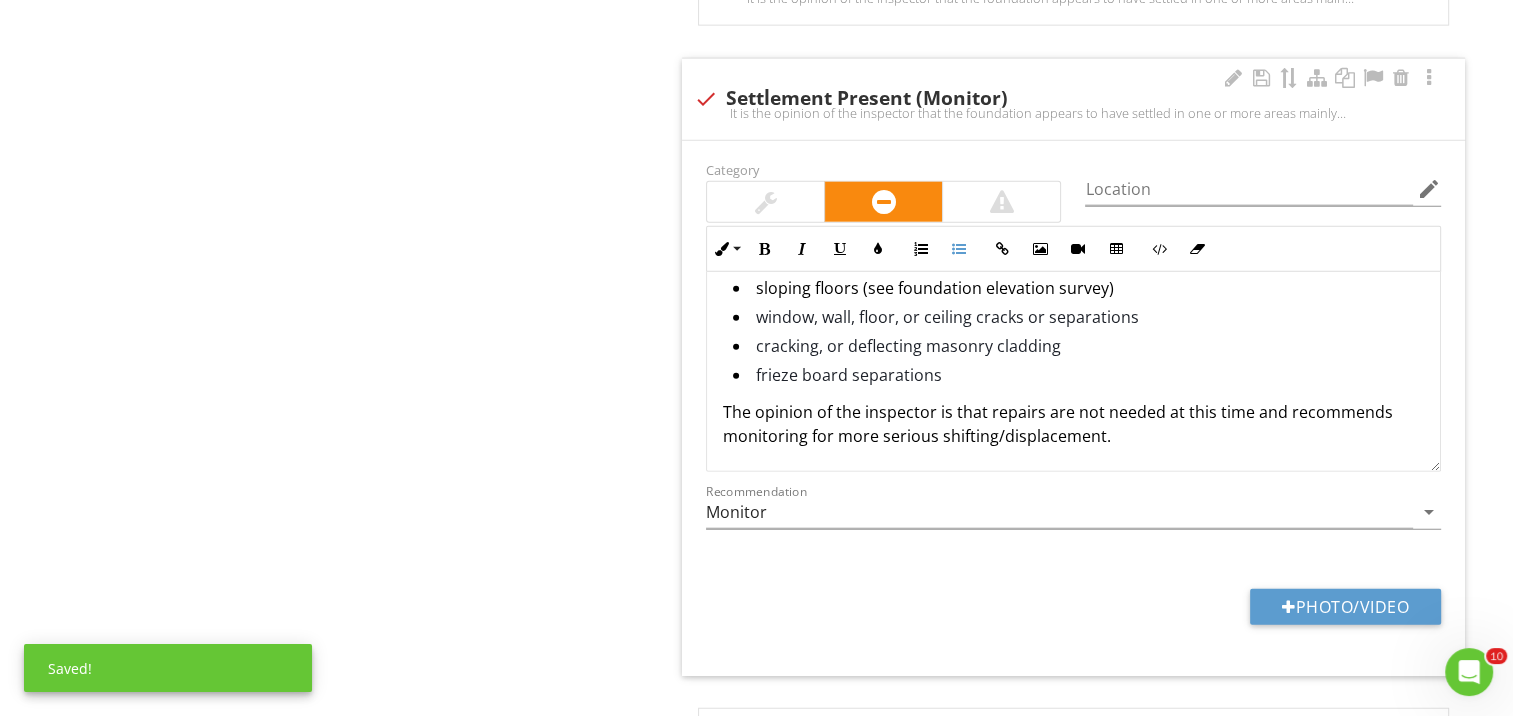 scroll, scrollTop: 108, scrollLeft: 0, axis: vertical 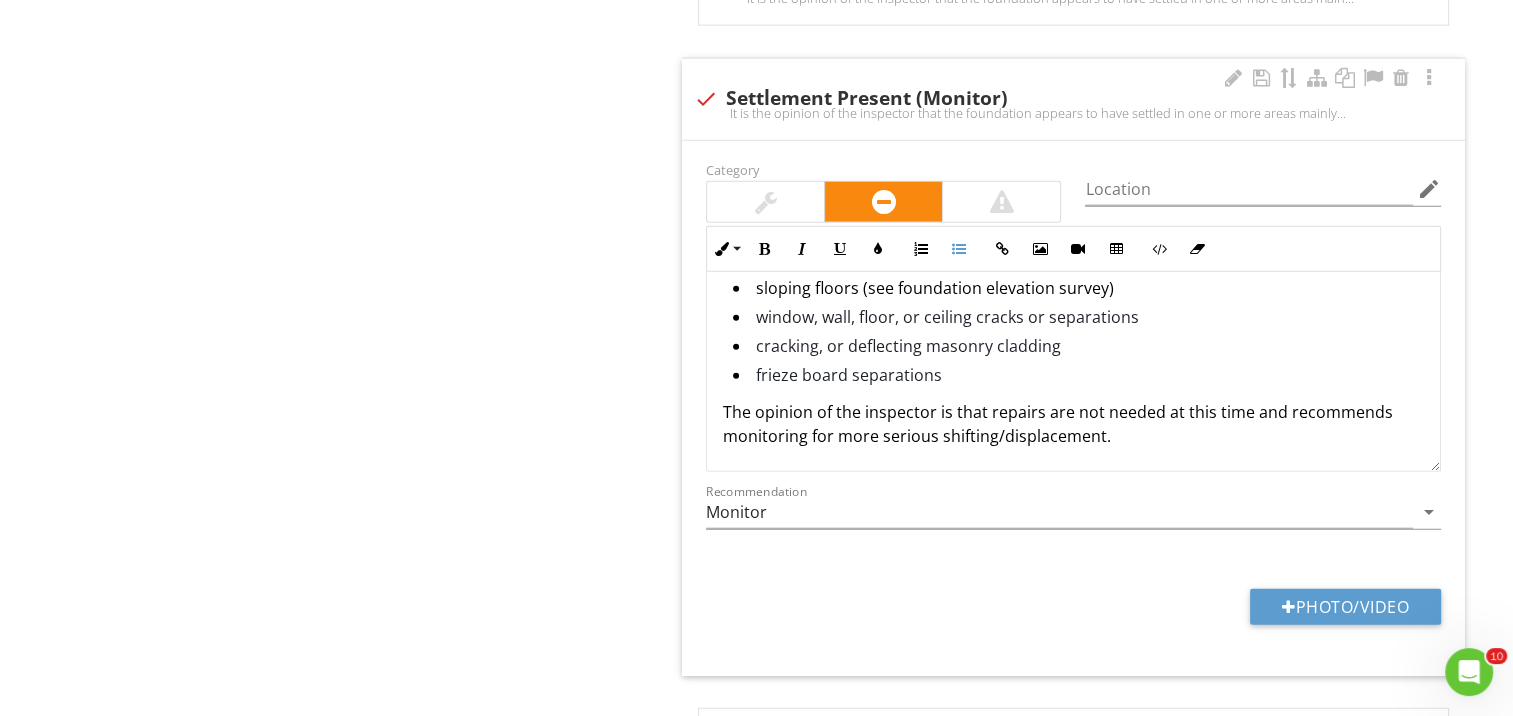 click on "window, wall, floor, or ceiling cracks or separations" at bounding box center (947, 317) 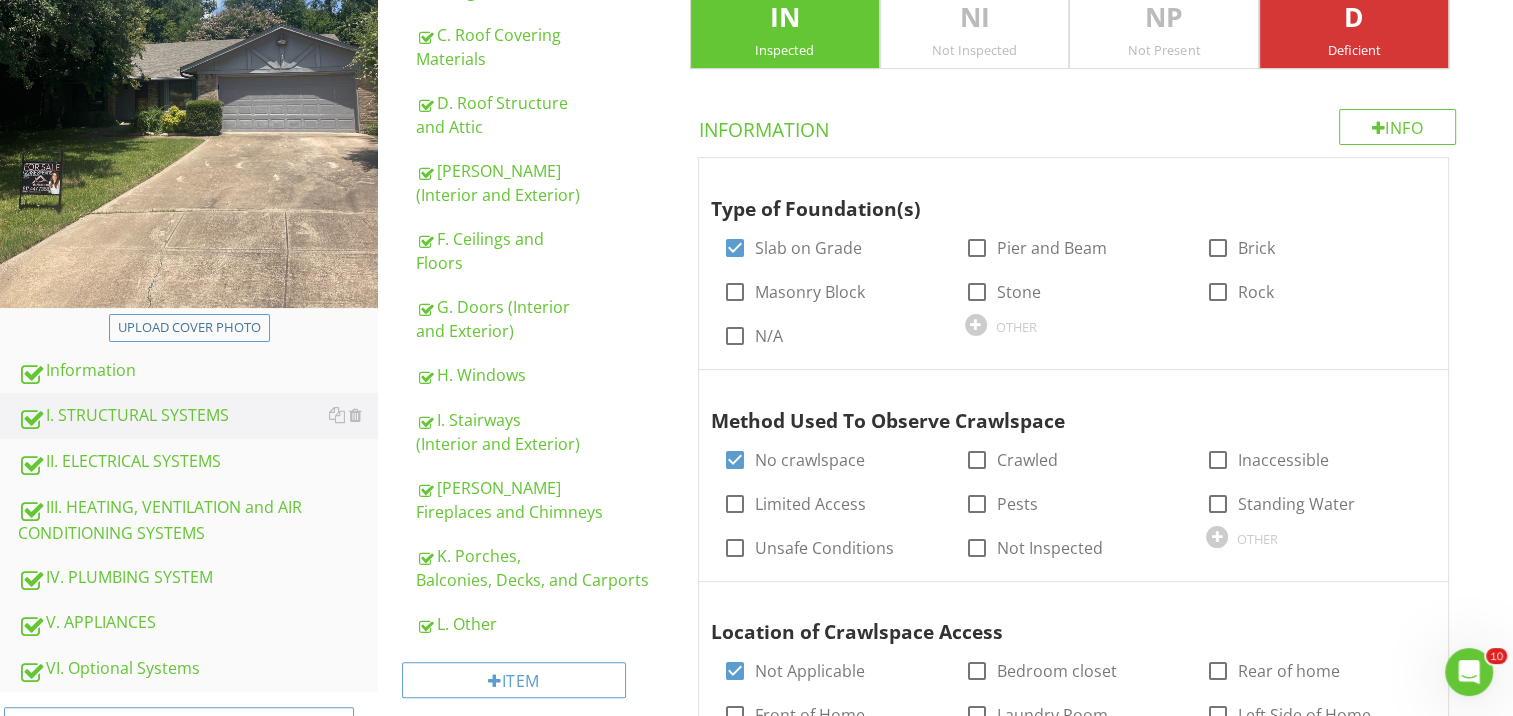 scroll, scrollTop: 433, scrollLeft: 0, axis: vertical 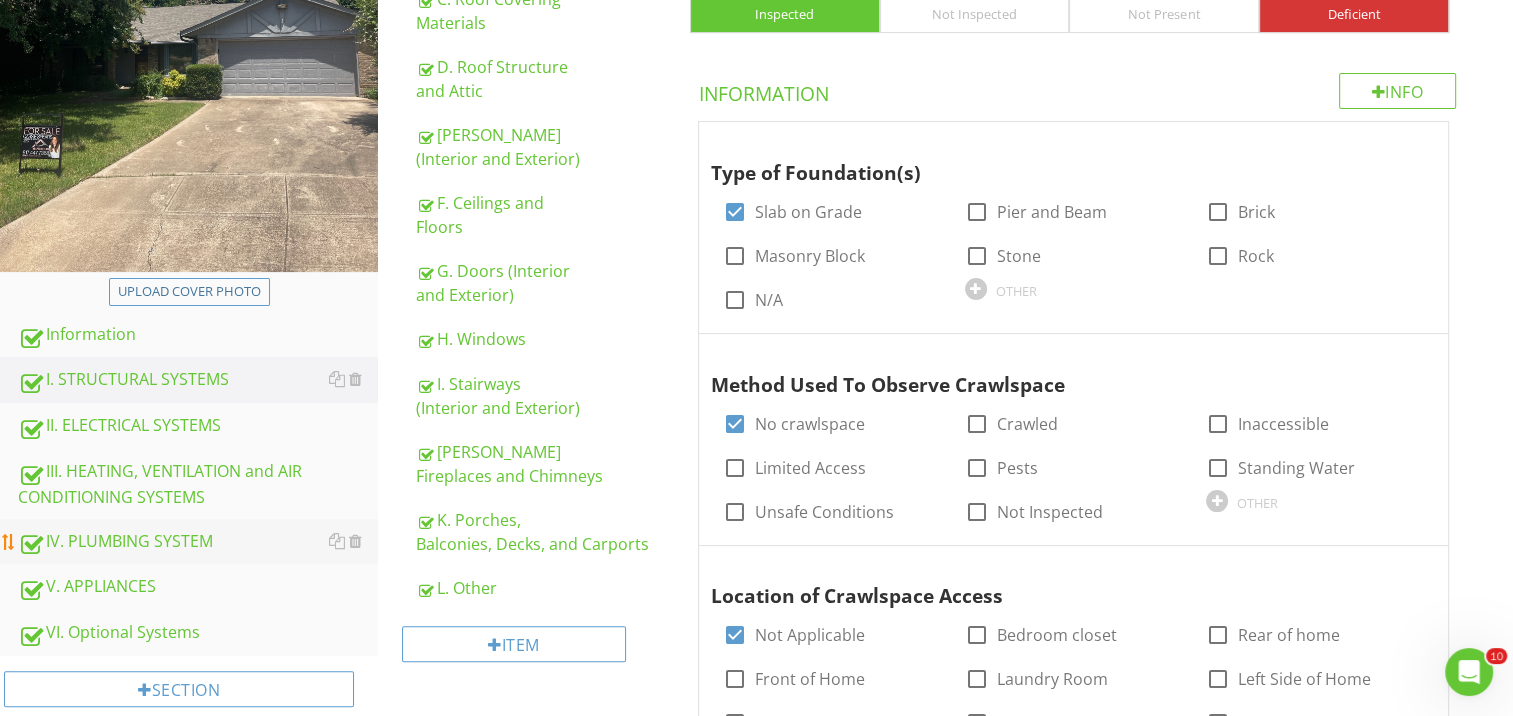 click on "IV. PLUMBING SYSTEM" at bounding box center [198, 542] 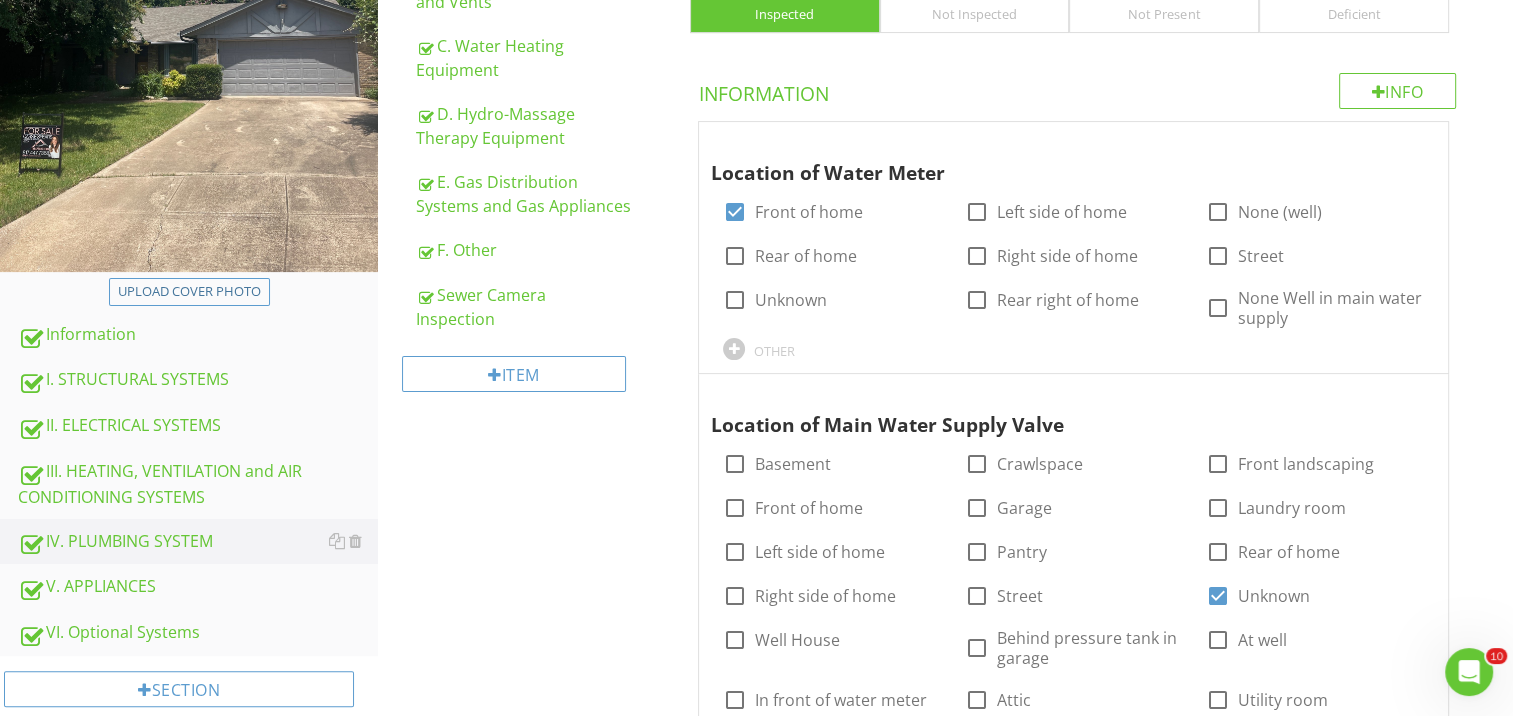 click on "Deficient" at bounding box center [1354, 14] 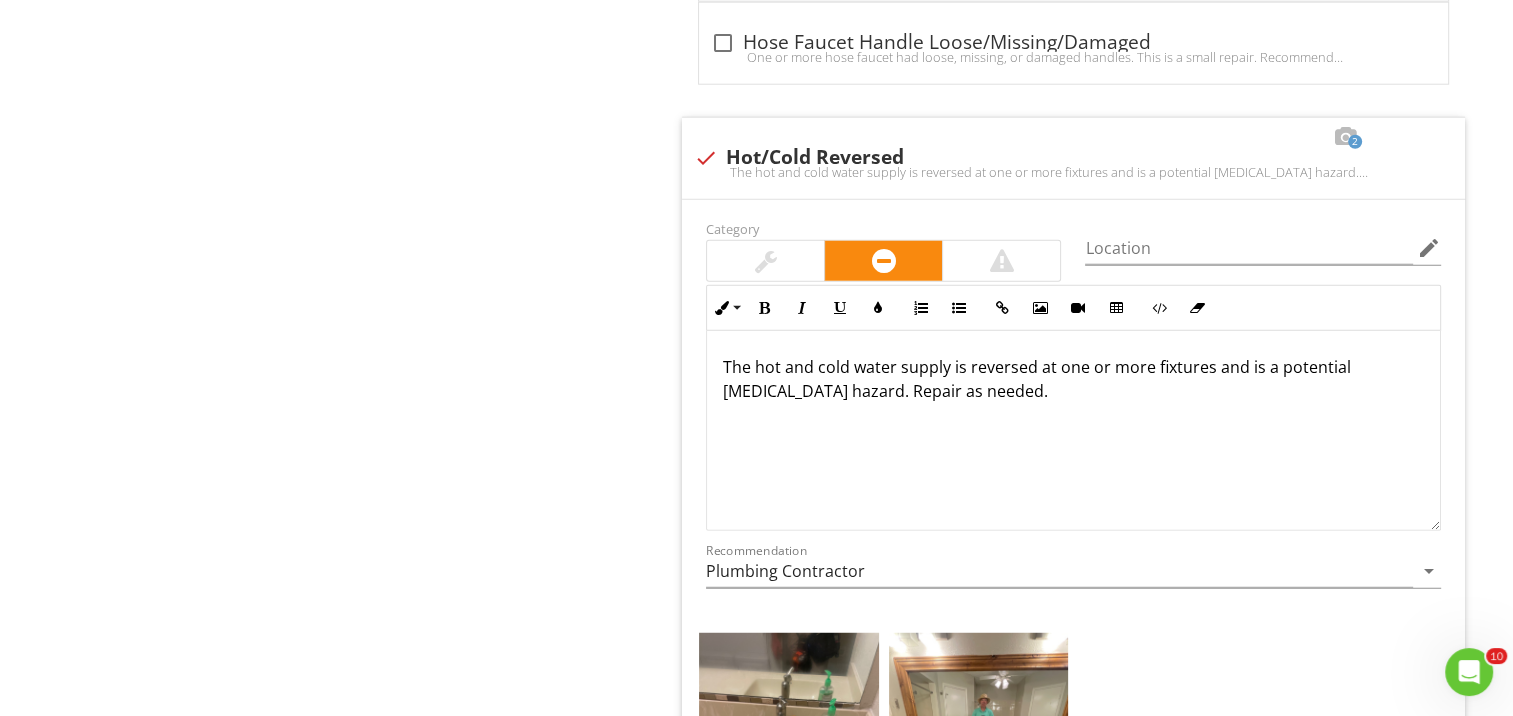 scroll, scrollTop: 5149, scrollLeft: 0, axis: vertical 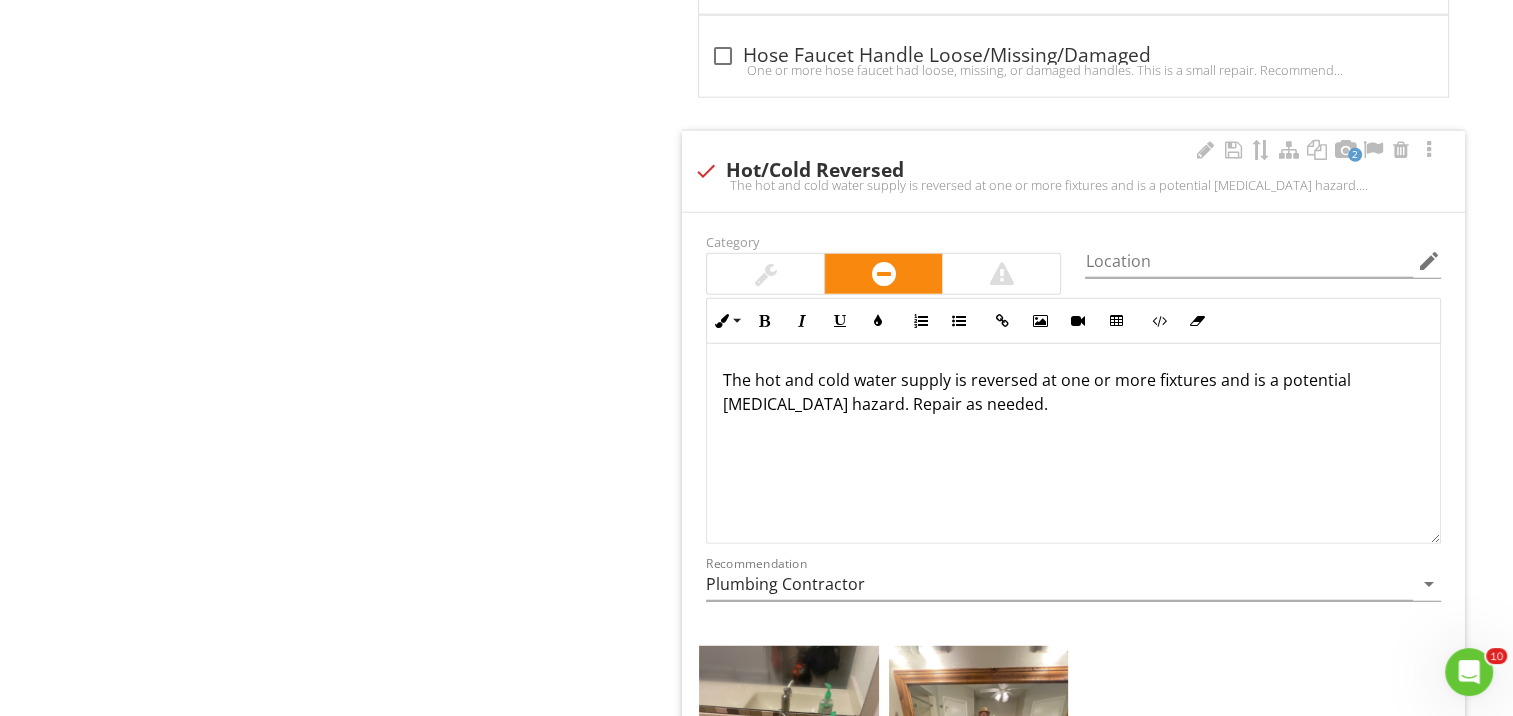 click on "The hot and cold water supply is reversed at one or more fixtures and is a potential scald hazard. Repair as needed." at bounding box center (1073, 185) 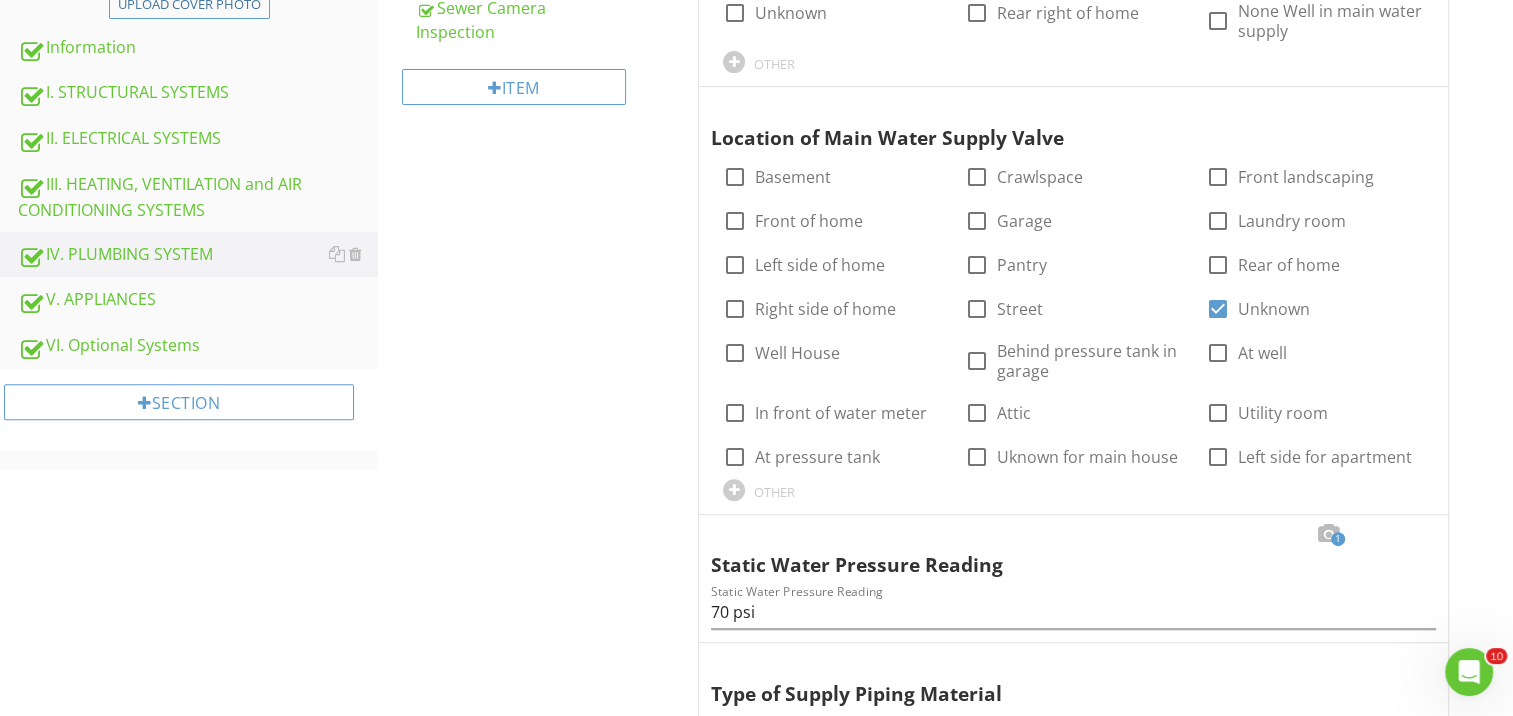 scroll, scrollTop: 0, scrollLeft: 0, axis: both 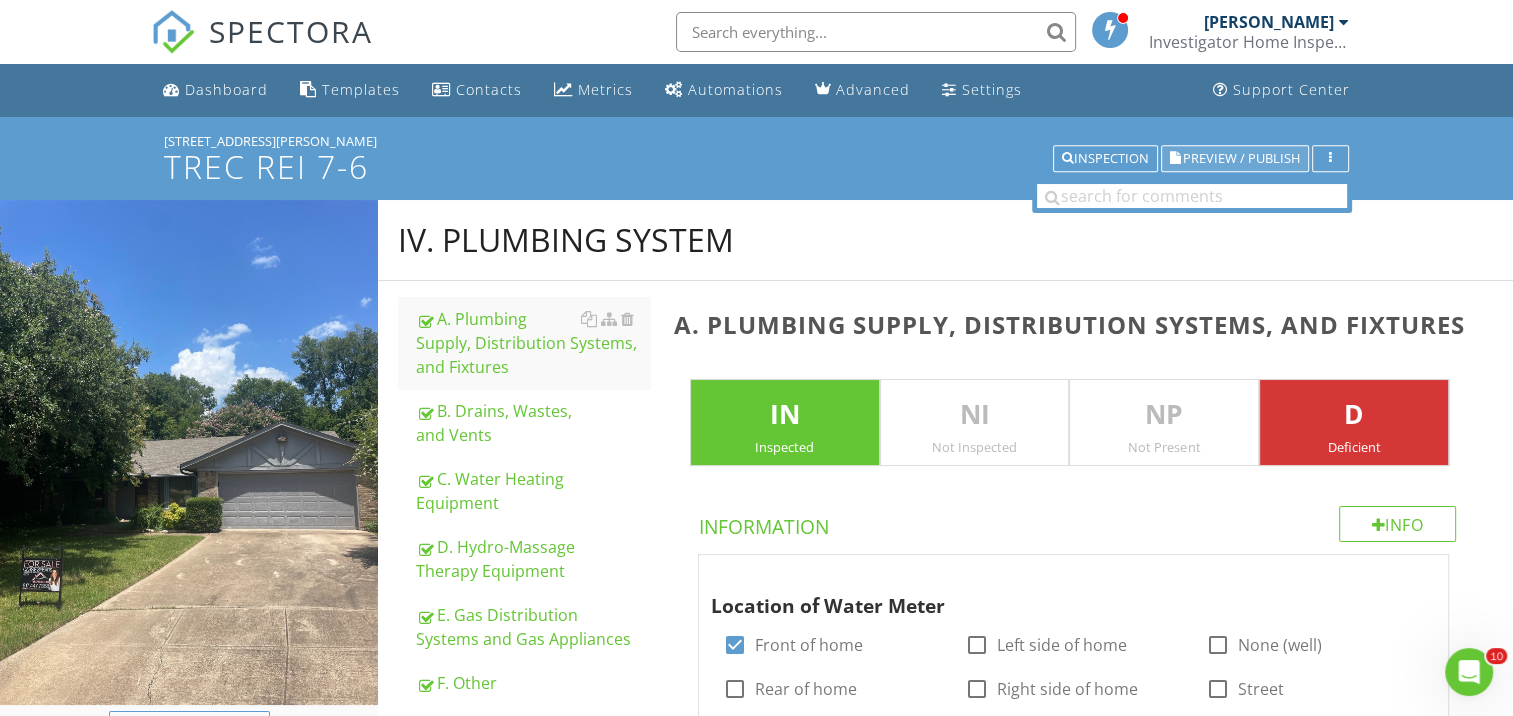 click on "Preview / Publish" at bounding box center (1235, 159) 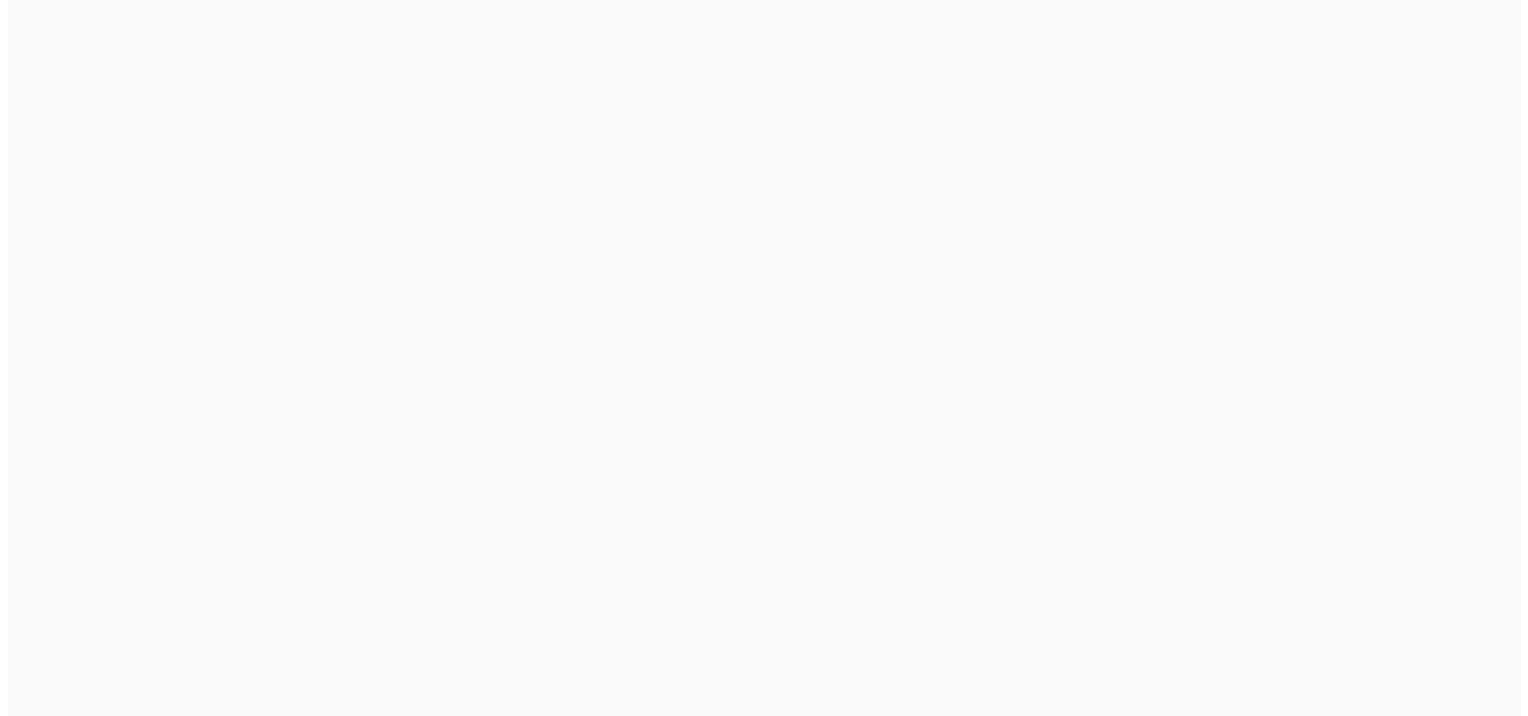 scroll, scrollTop: 0, scrollLeft: 0, axis: both 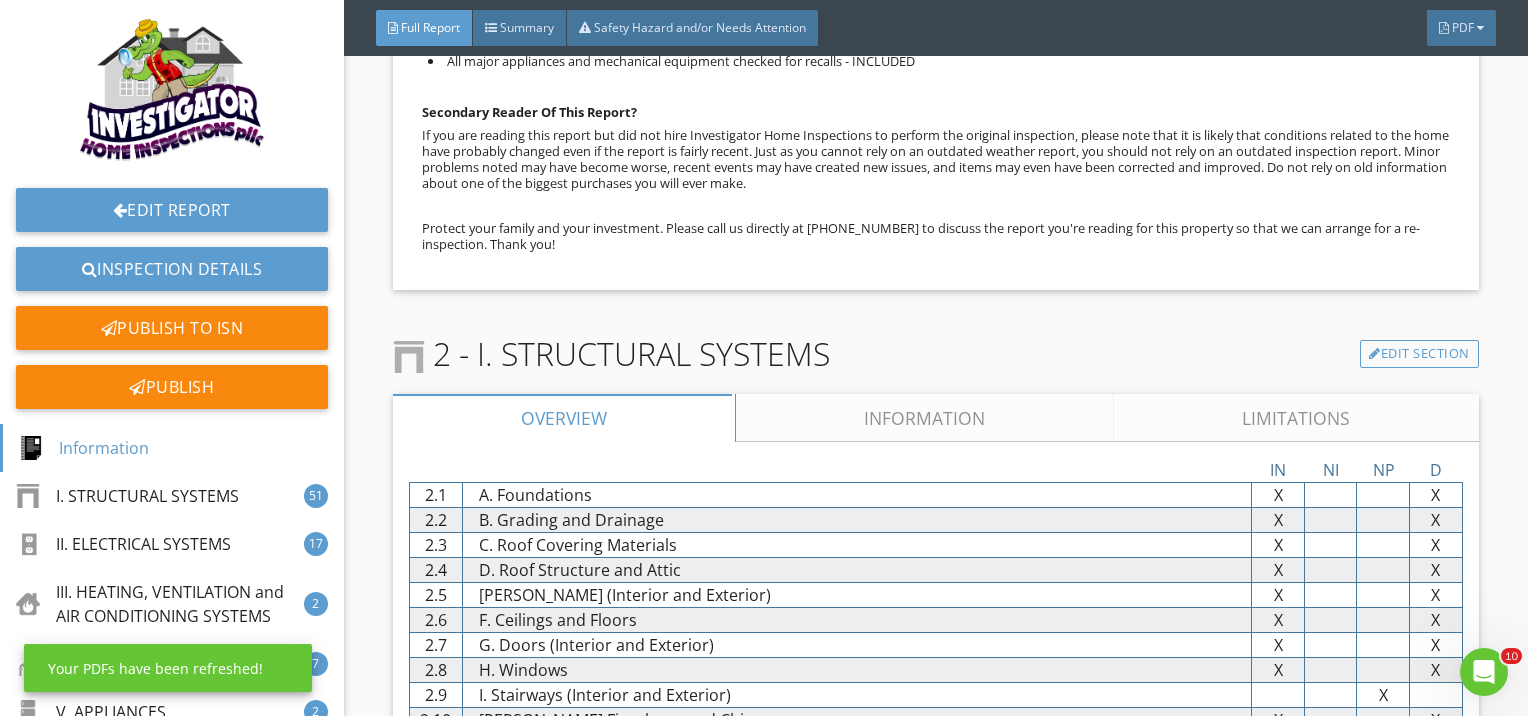 click on "Information" at bounding box center [925, 418] 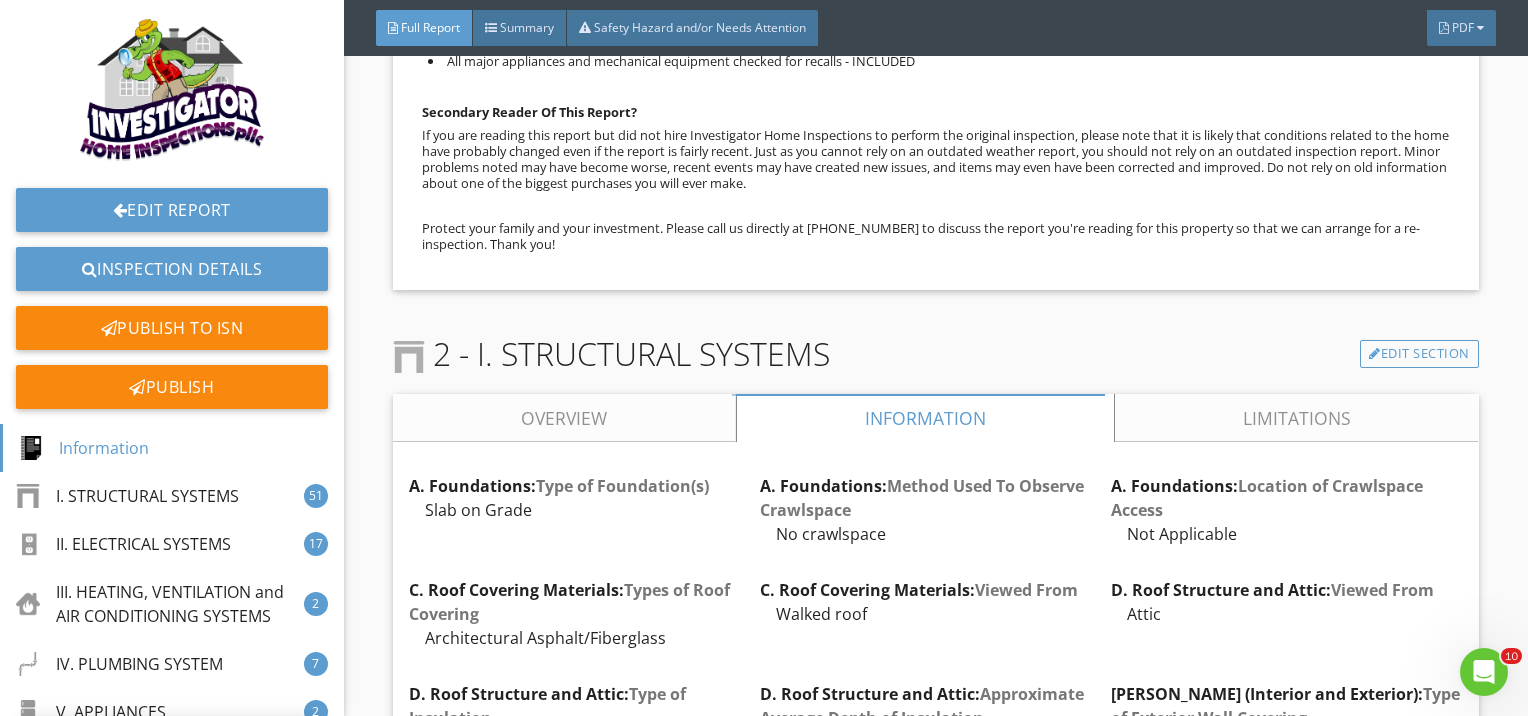 click on "Limitations" at bounding box center (1297, 418) 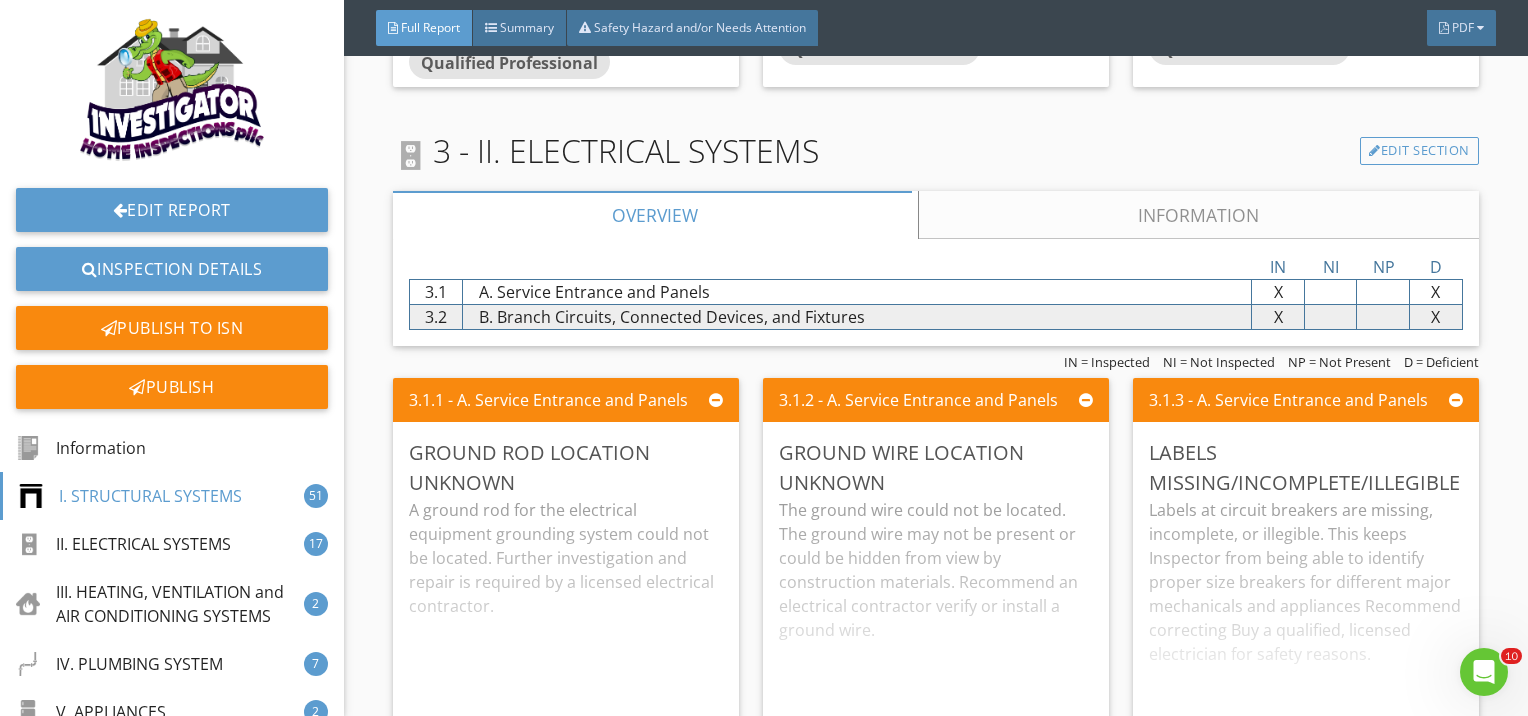 scroll, scrollTop: 10233, scrollLeft: 0, axis: vertical 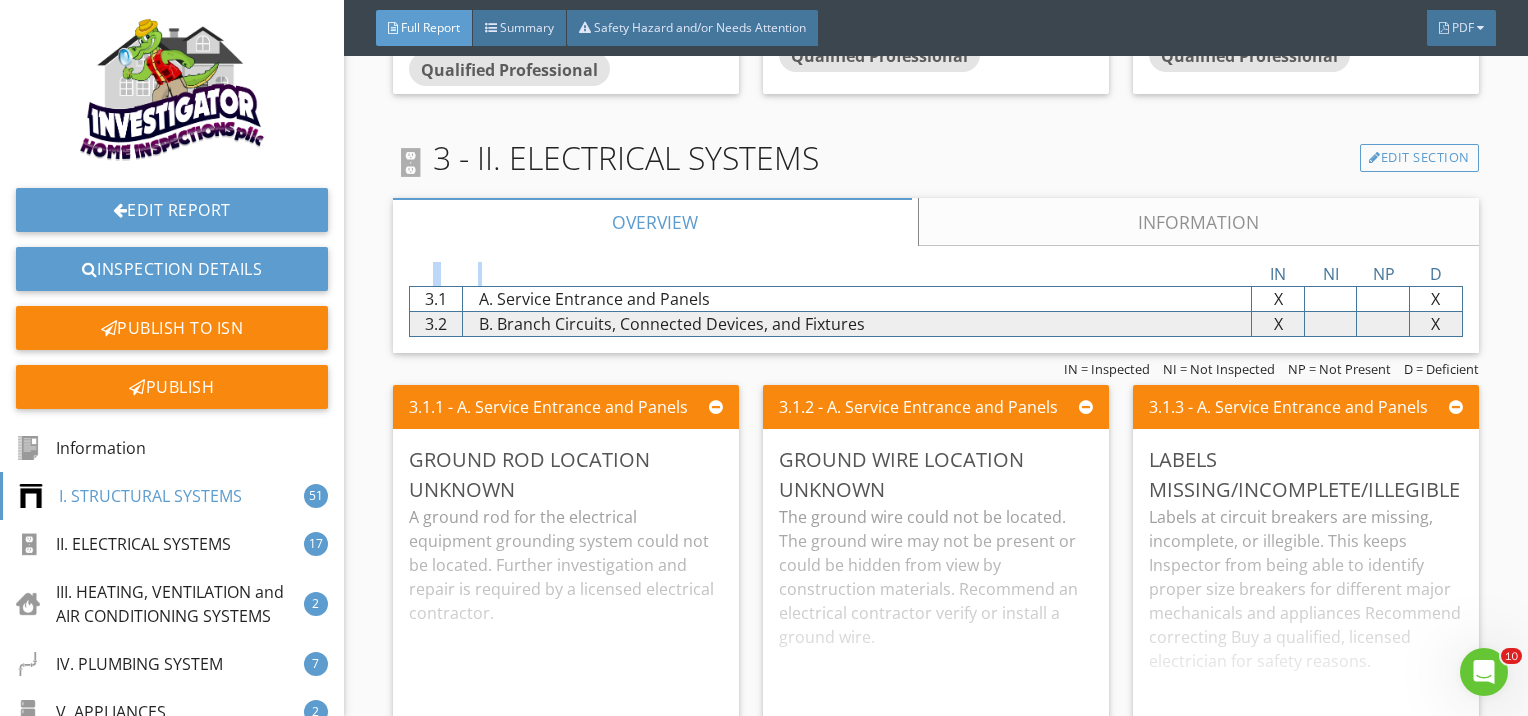 drag, startPoint x: 1092, startPoint y: 243, endPoint x: 1056, endPoint y: 221, distance: 42.190044 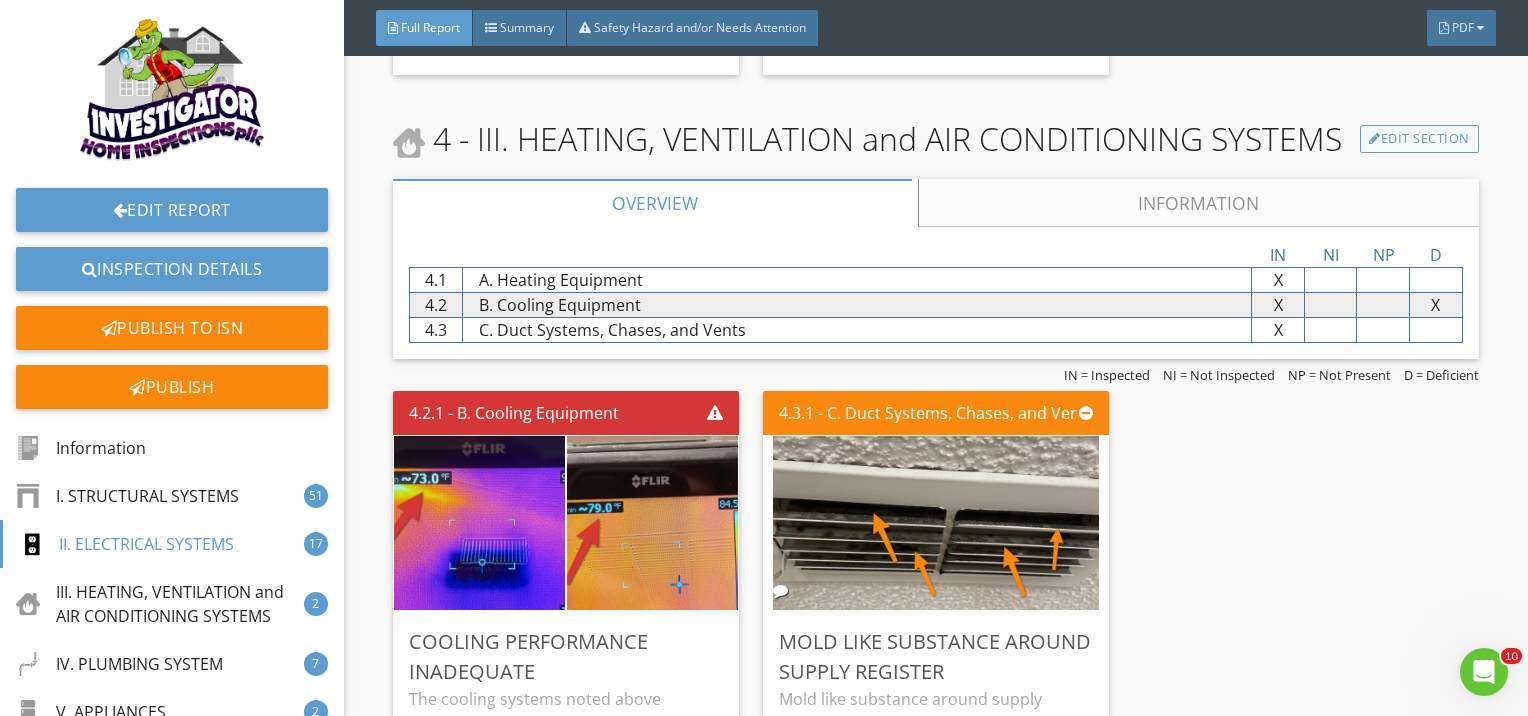 scroll, scrollTop: 13549, scrollLeft: 0, axis: vertical 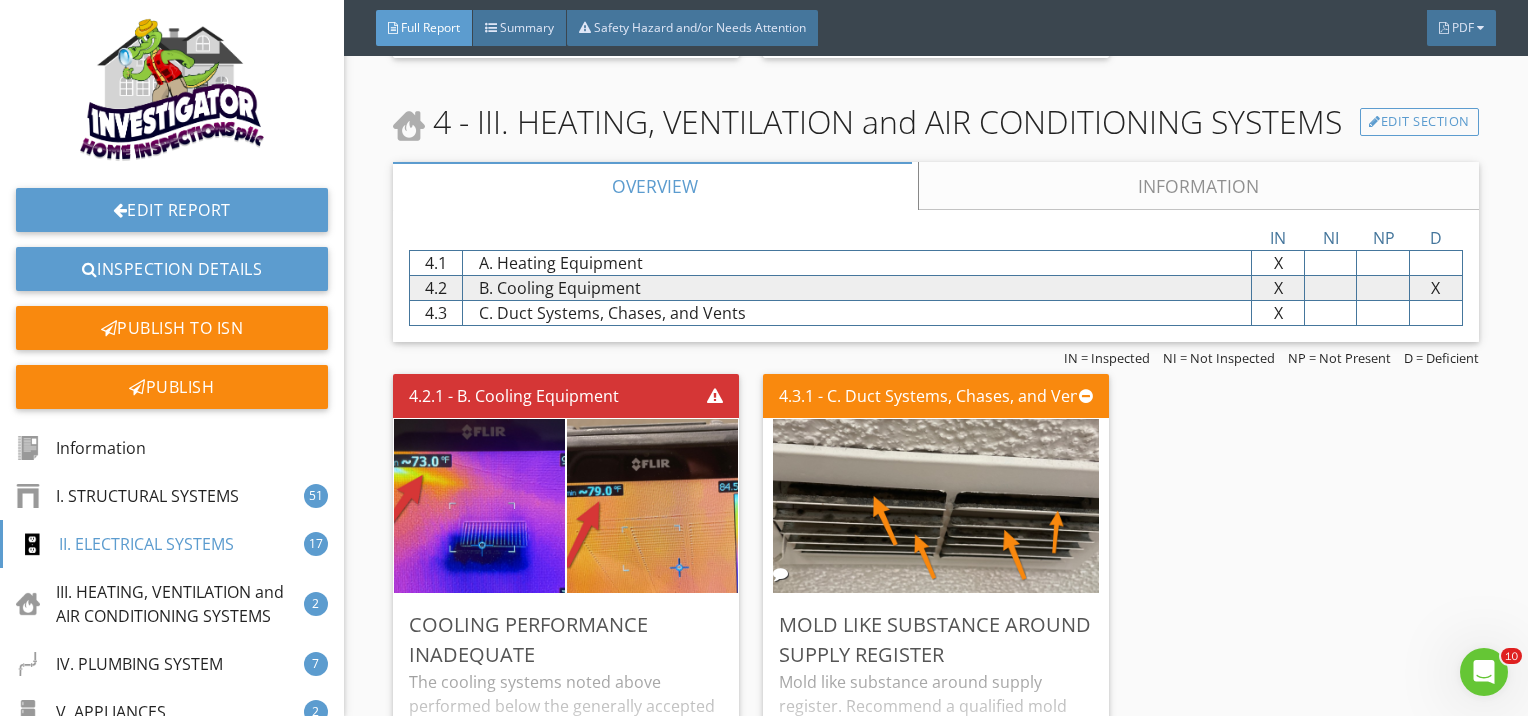 click on "Information" at bounding box center (1199, 186) 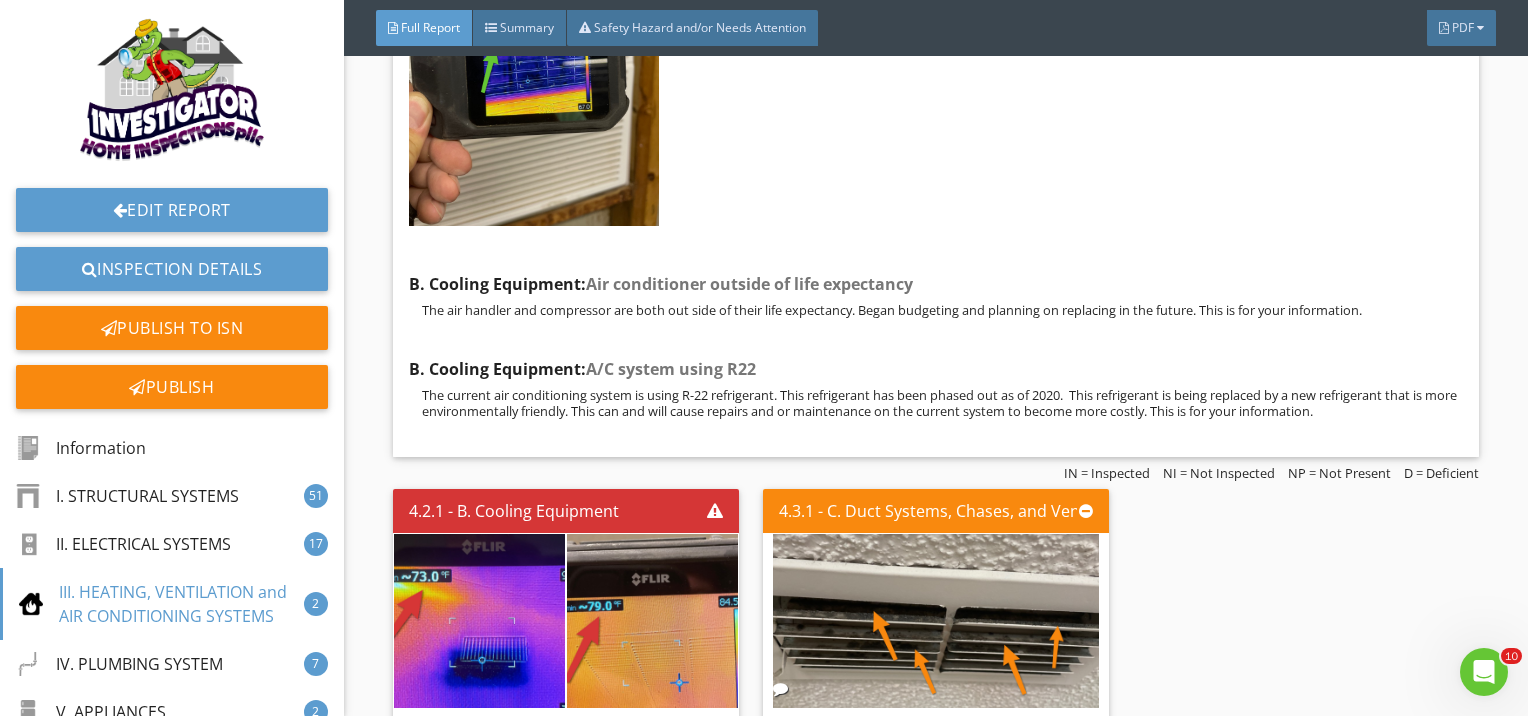 scroll, scrollTop: 14933, scrollLeft: 0, axis: vertical 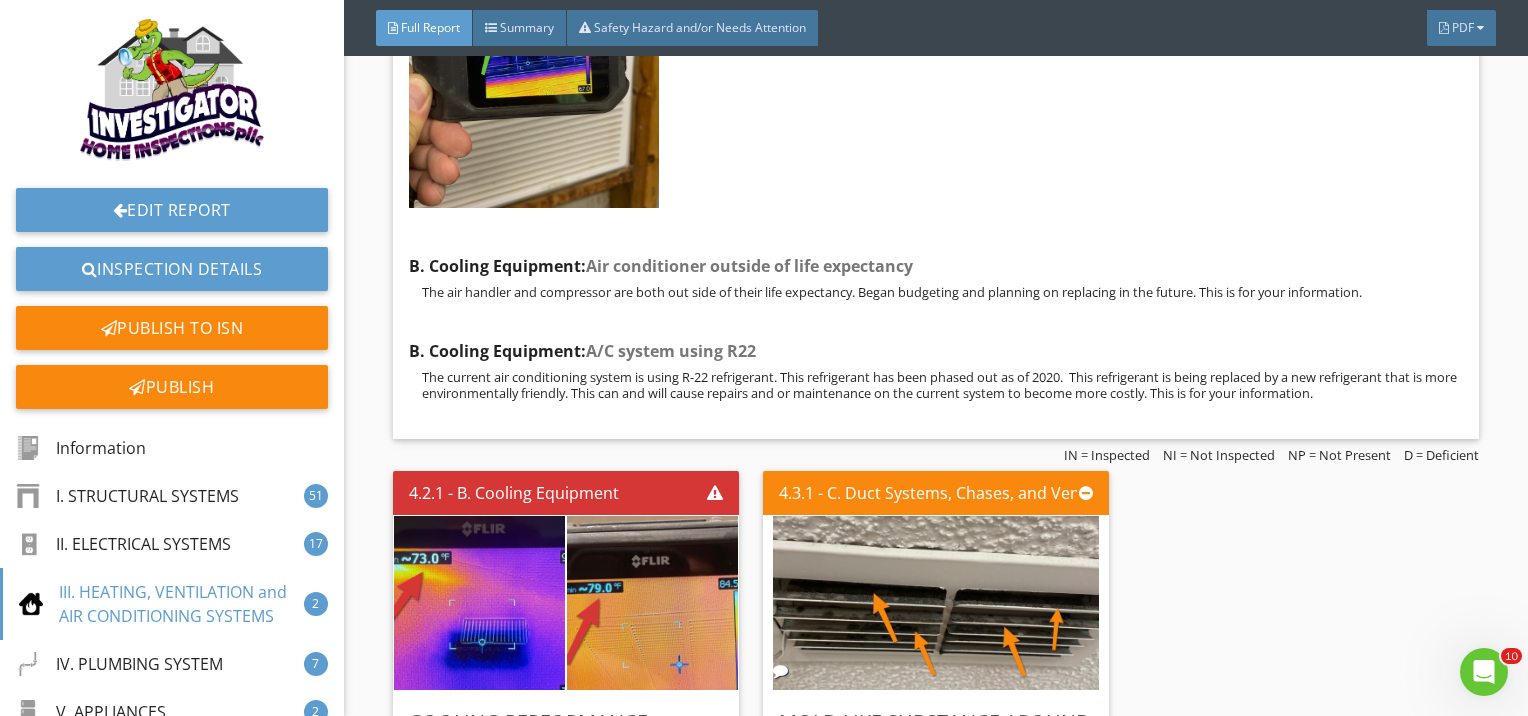 click on "Information" at bounding box center (1199, 1079) 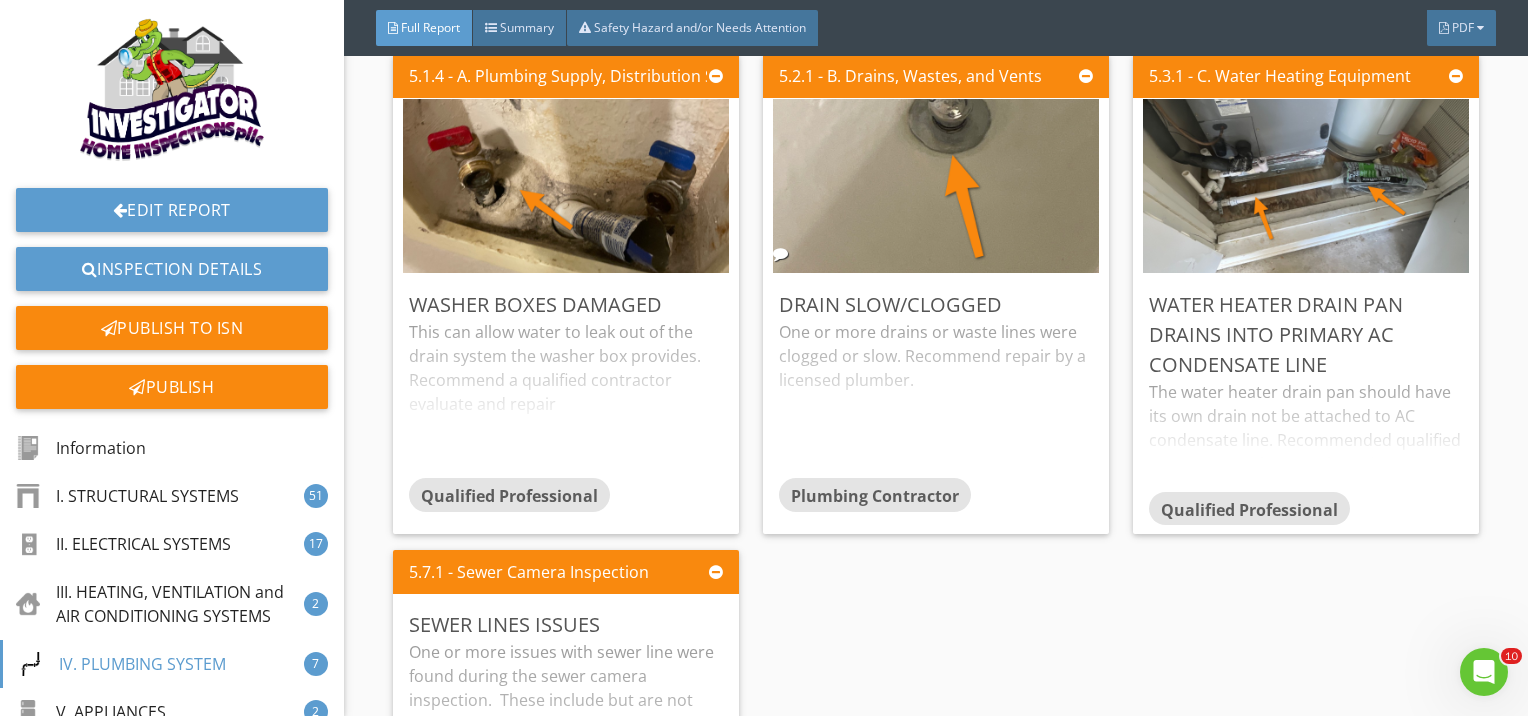 scroll, scrollTop: 18144, scrollLeft: 0, axis: vertical 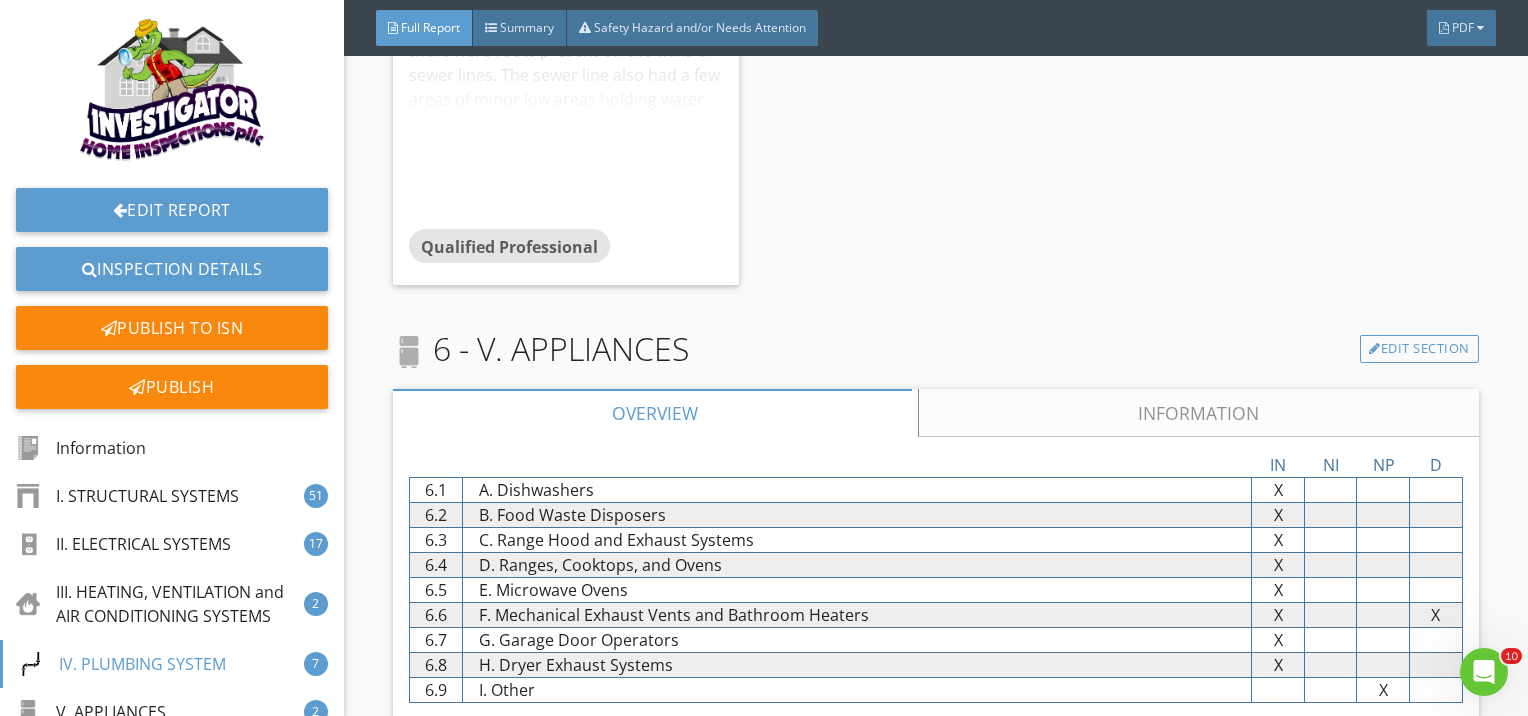 click on "Information" at bounding box center (1199, 413) 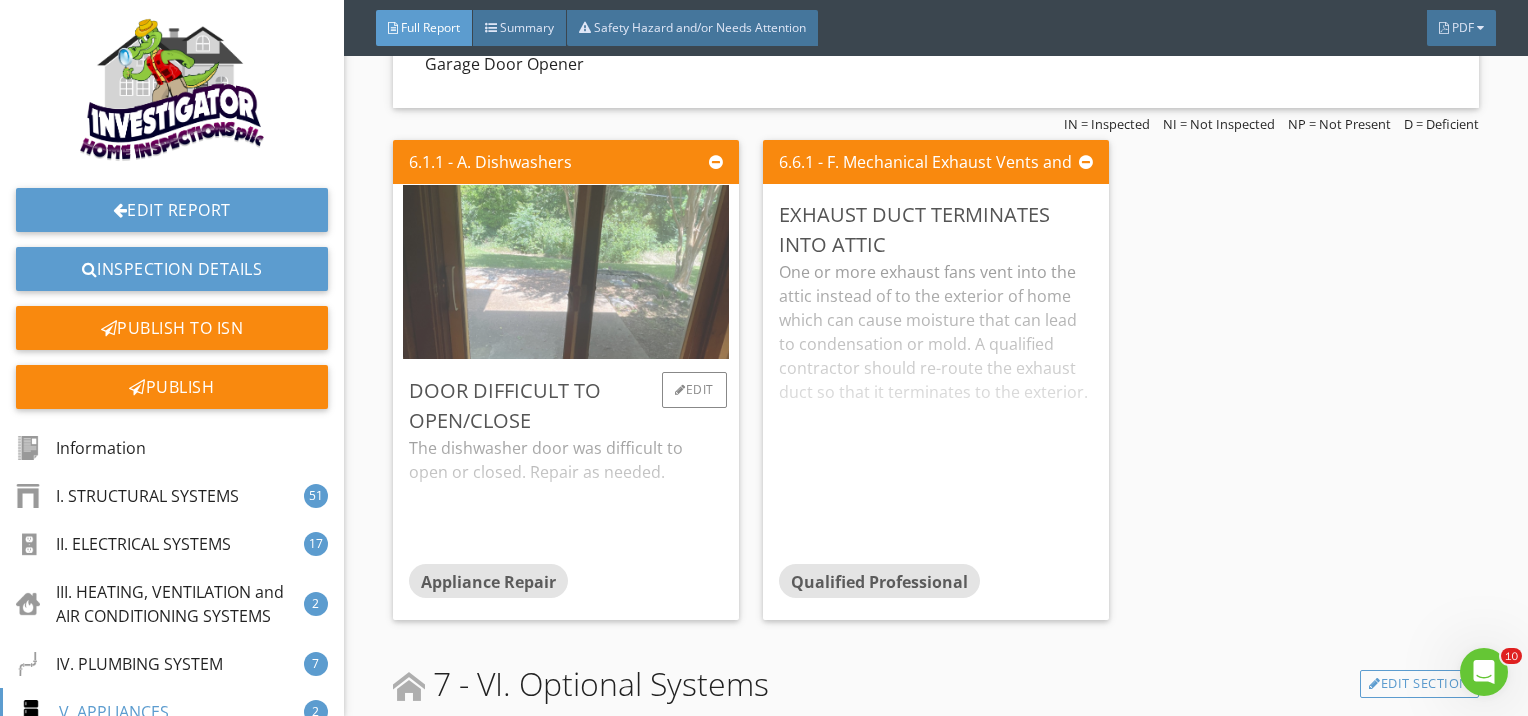 scroll, scrollTop: 19354, scrollLeft: 0, axis: vertical 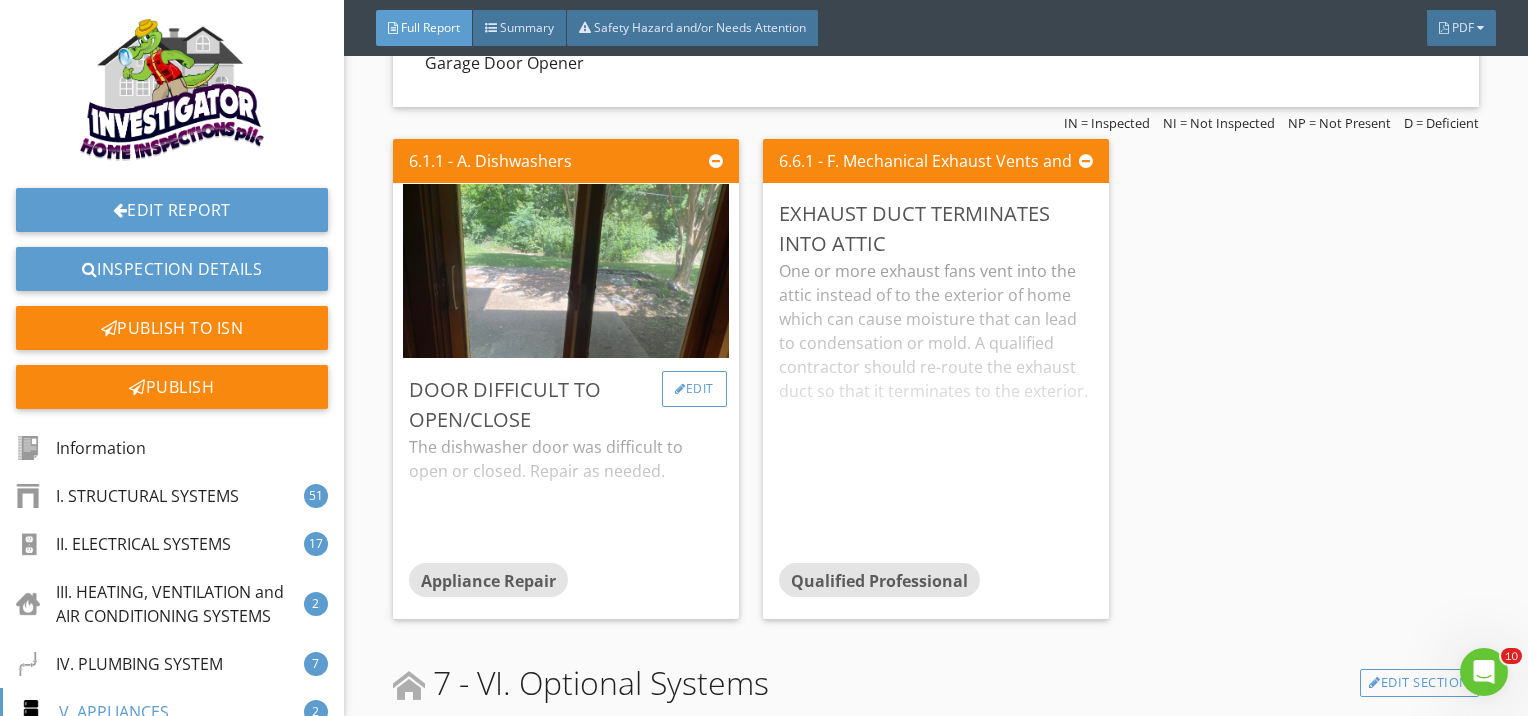 click on "Edit" at bounding box center (694, 389) 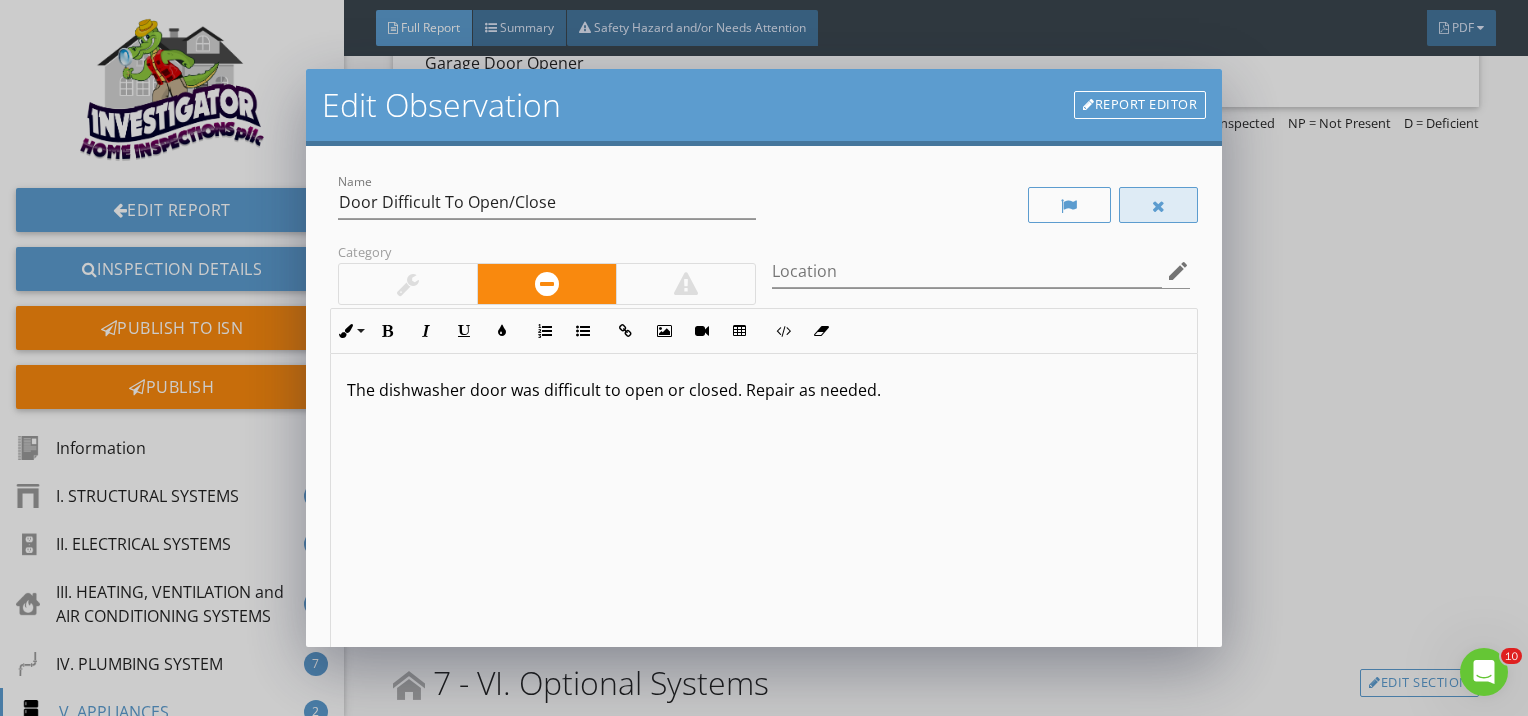 click at bounding box center (1159, 205) 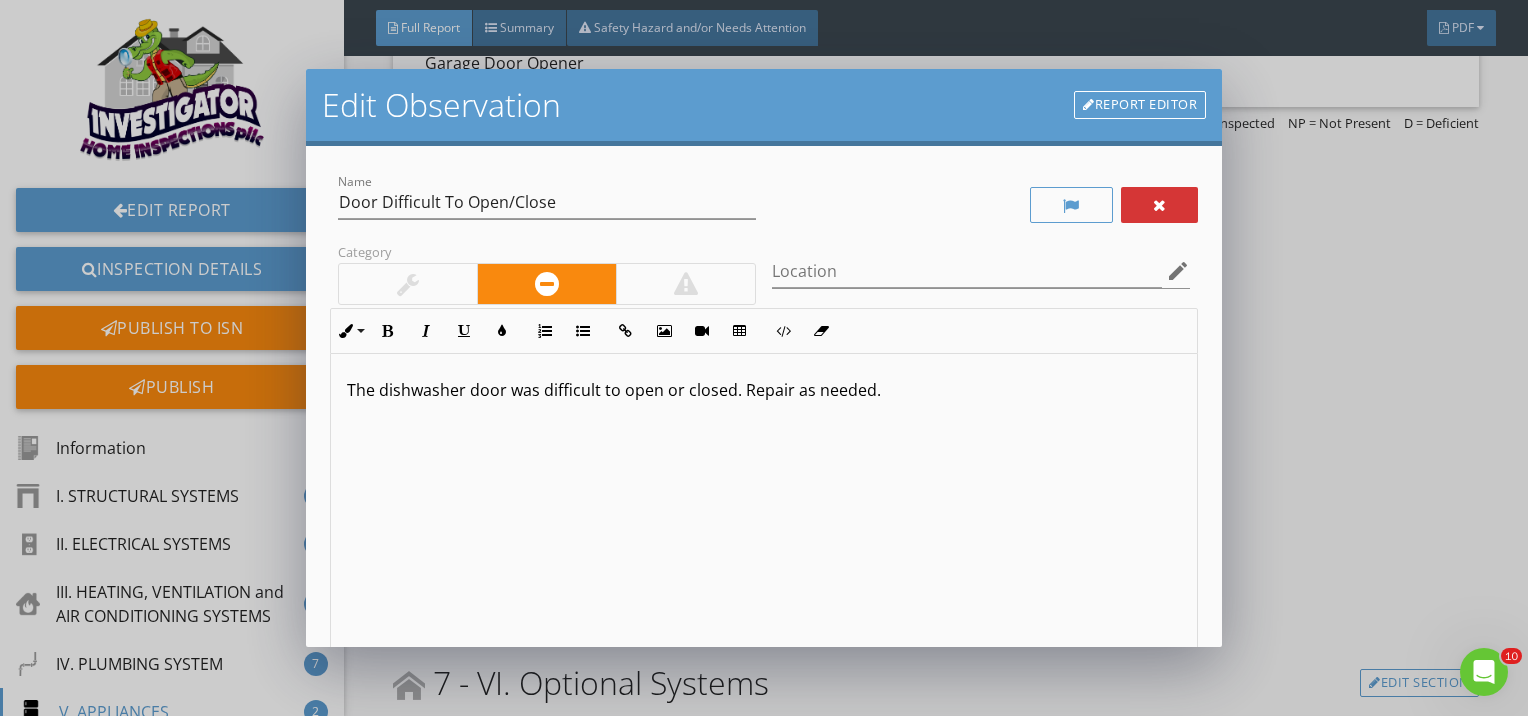 scroll, scrollTop: 284, scrollLeft: 0, axis: vertical 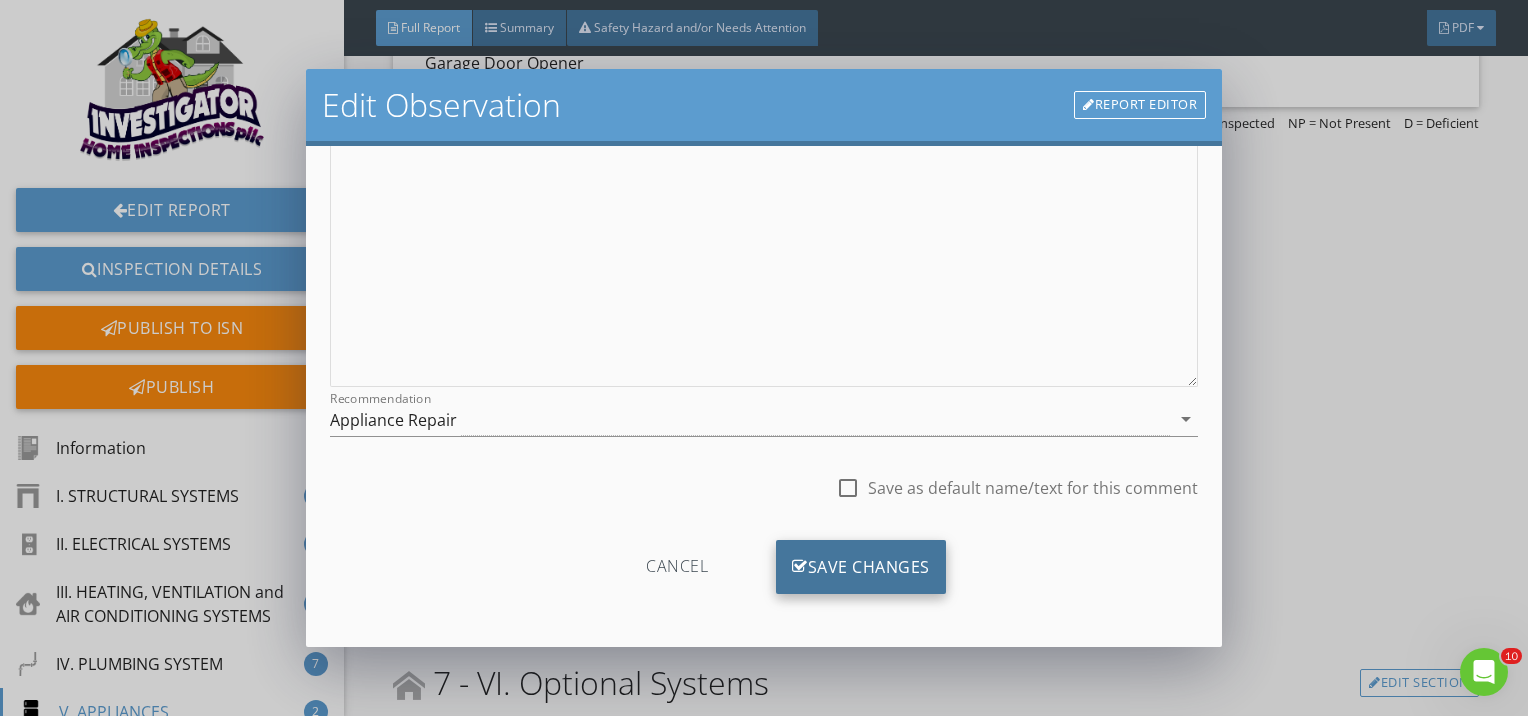click on "Save Changes" at bounding box center (861, 567) 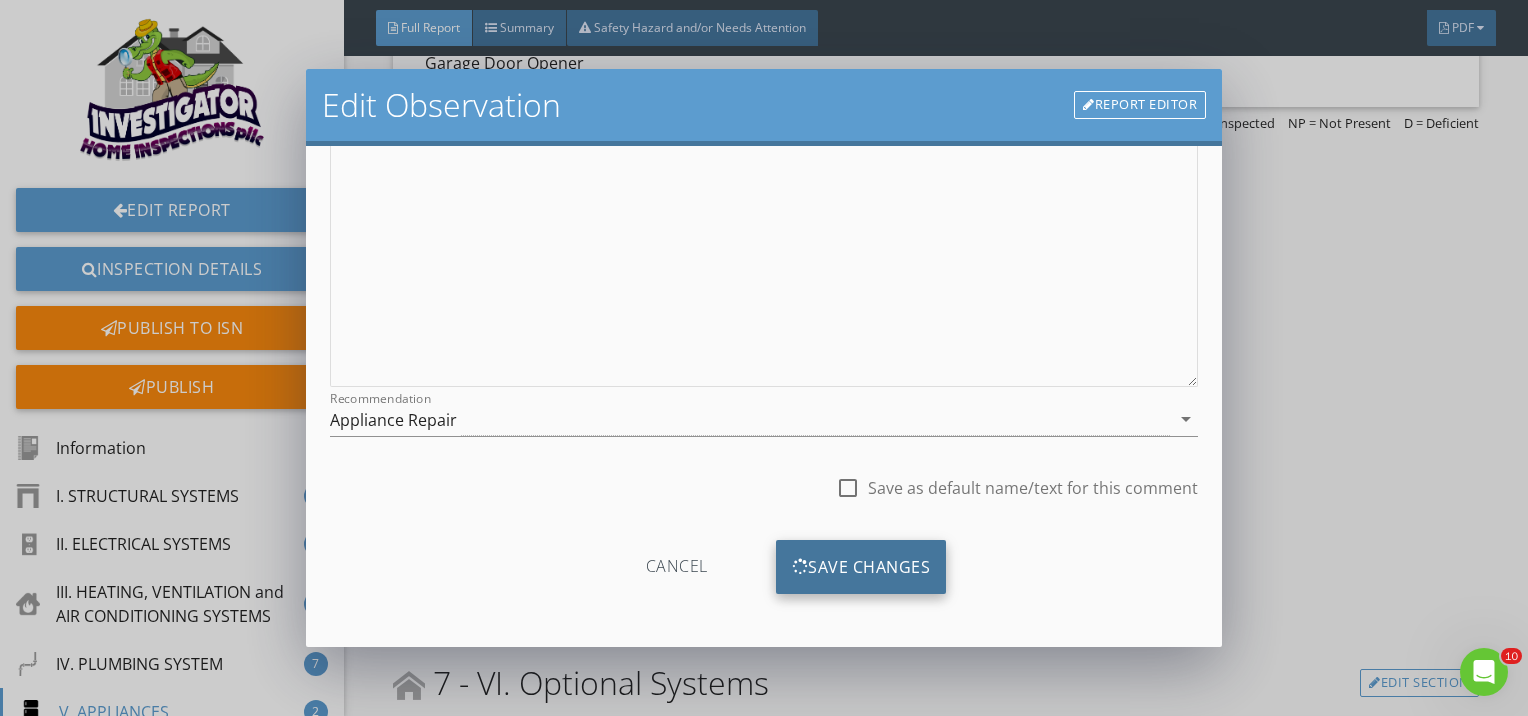 scroll, scrollTop: 48, scrollLeft: 0, axis: vertical 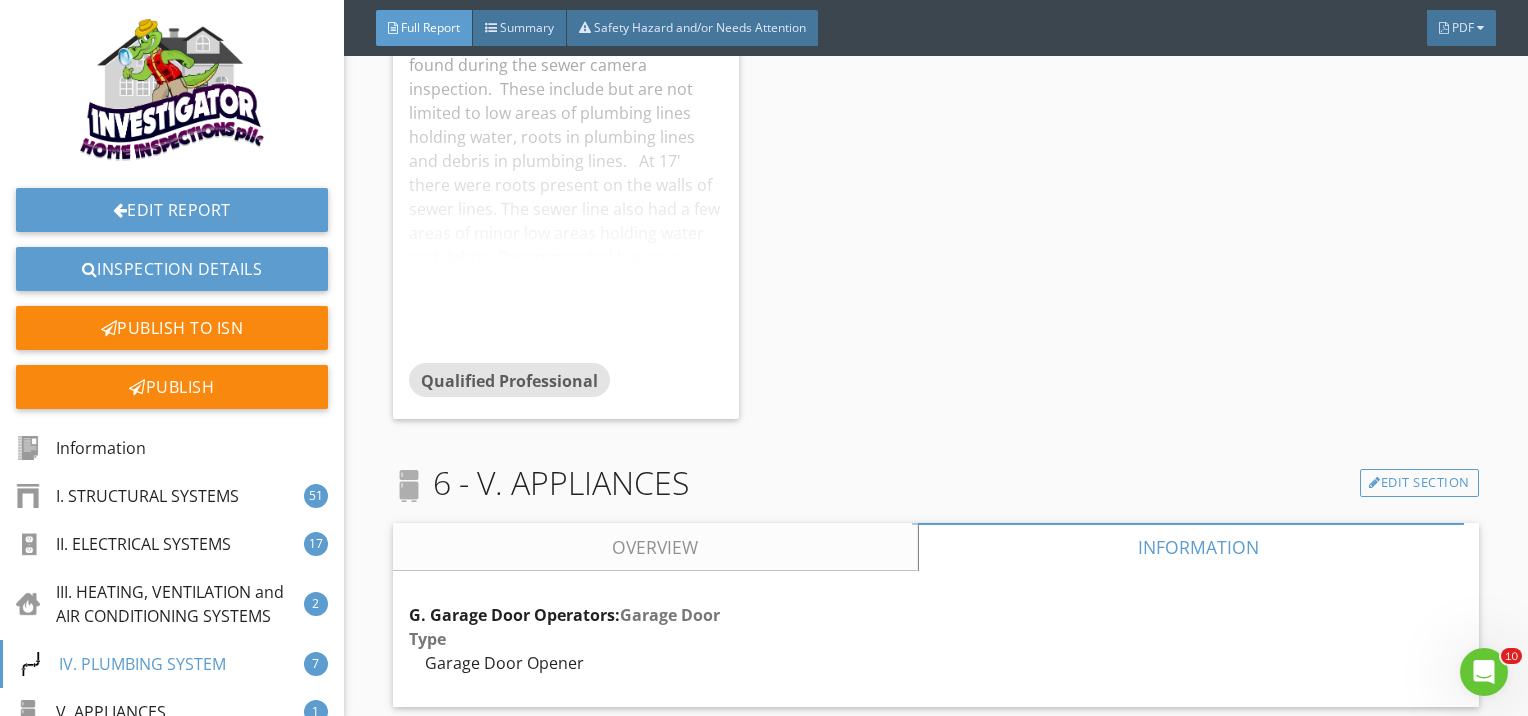 click on "Overview" at bounding box center [655, 547] 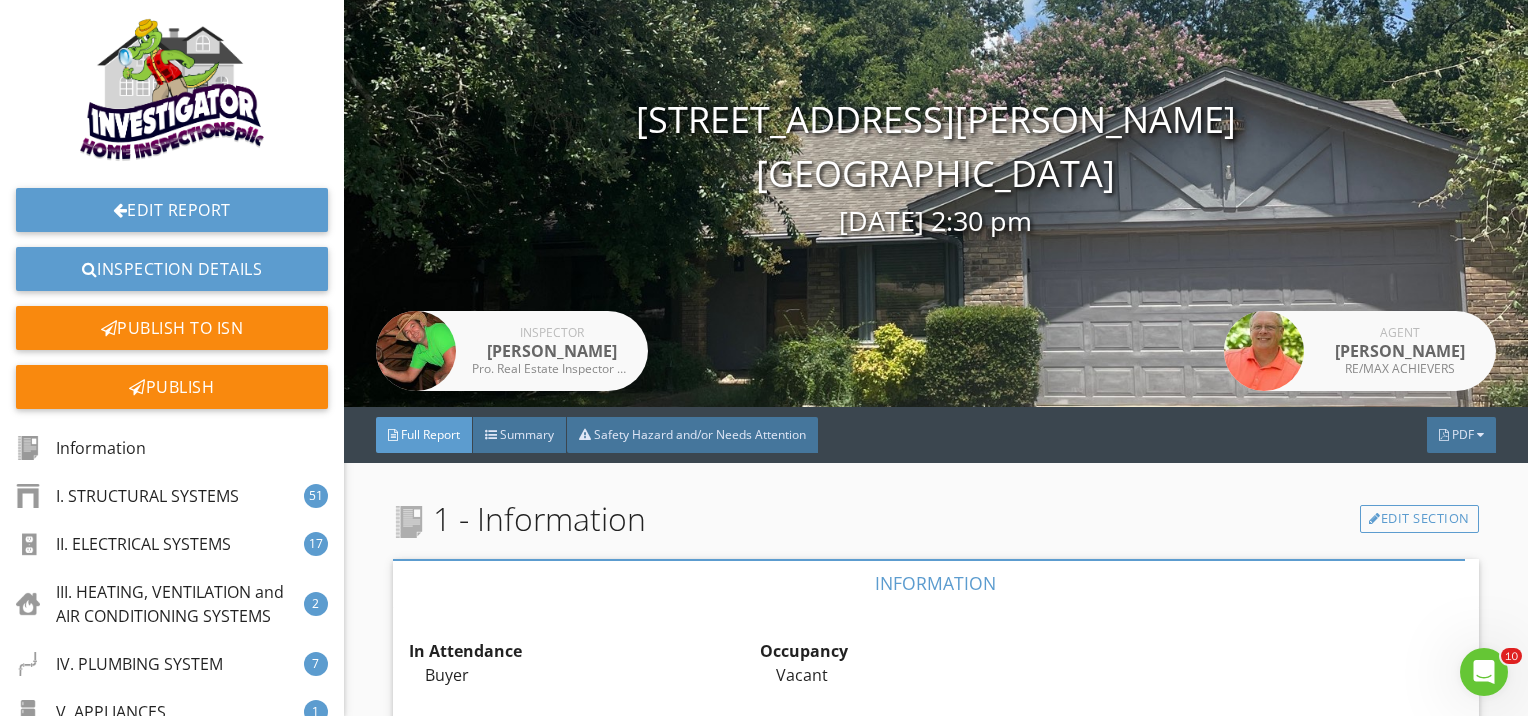 scroll, scrollTop: 0, scrollLeft: 0, axis: both 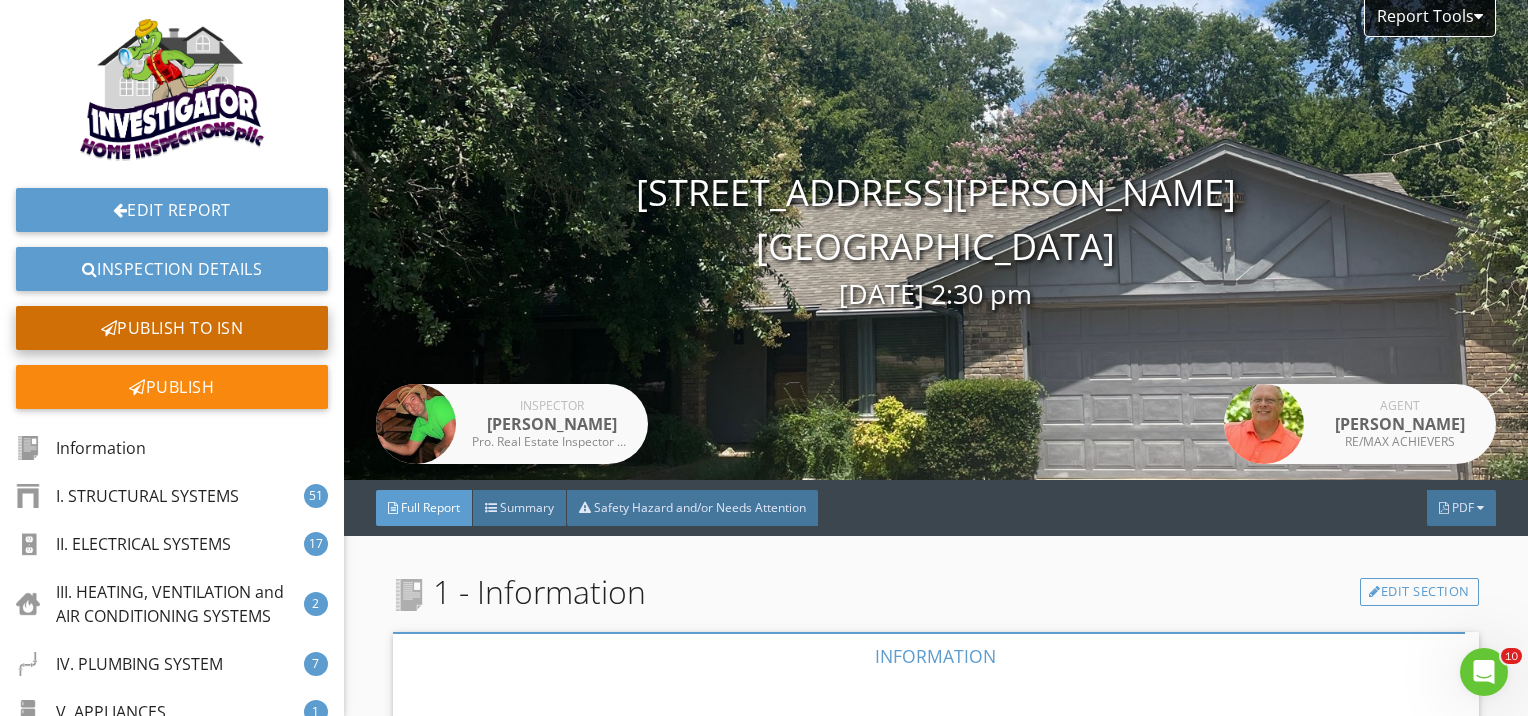 click on "Publish to ISN" at bounding box center [172, 328] 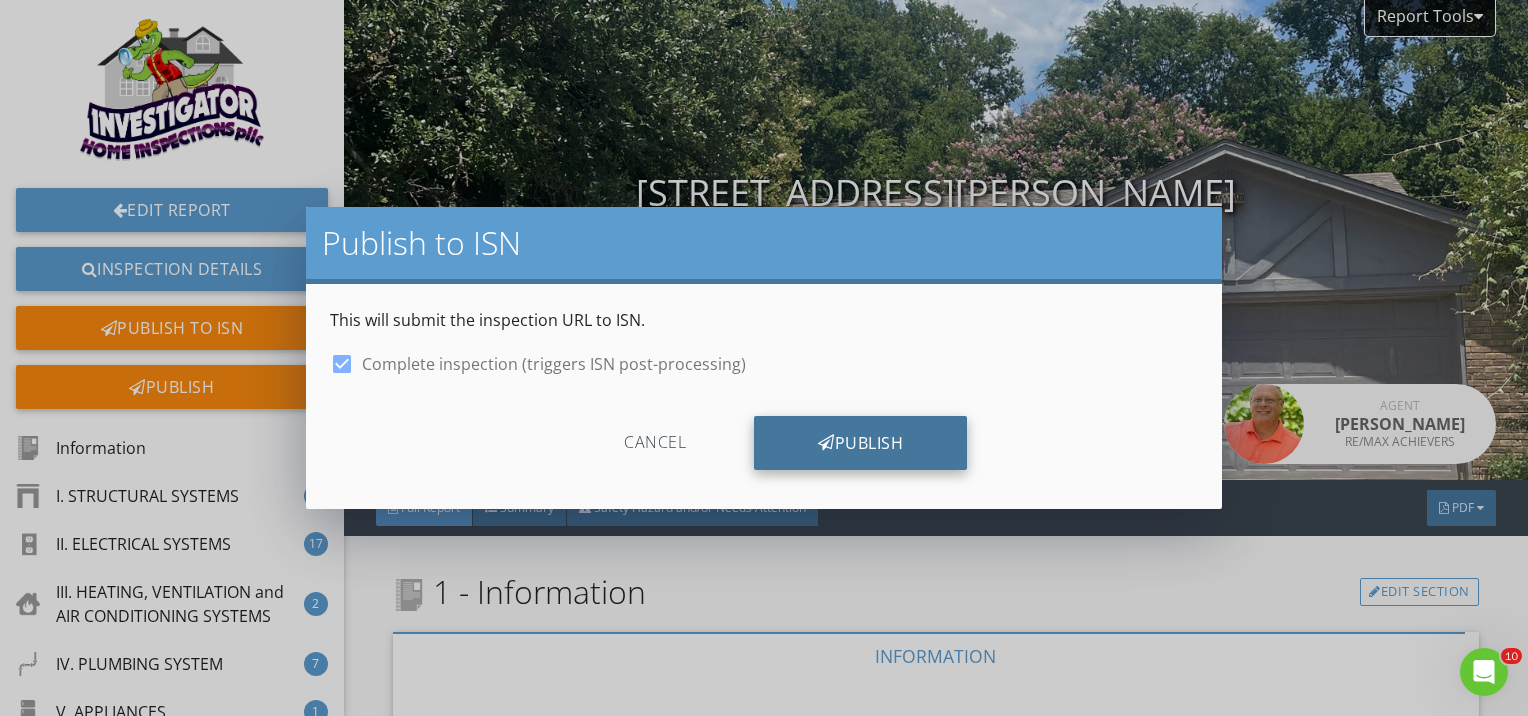 click on "Publish" at bounding box center [860, 443] 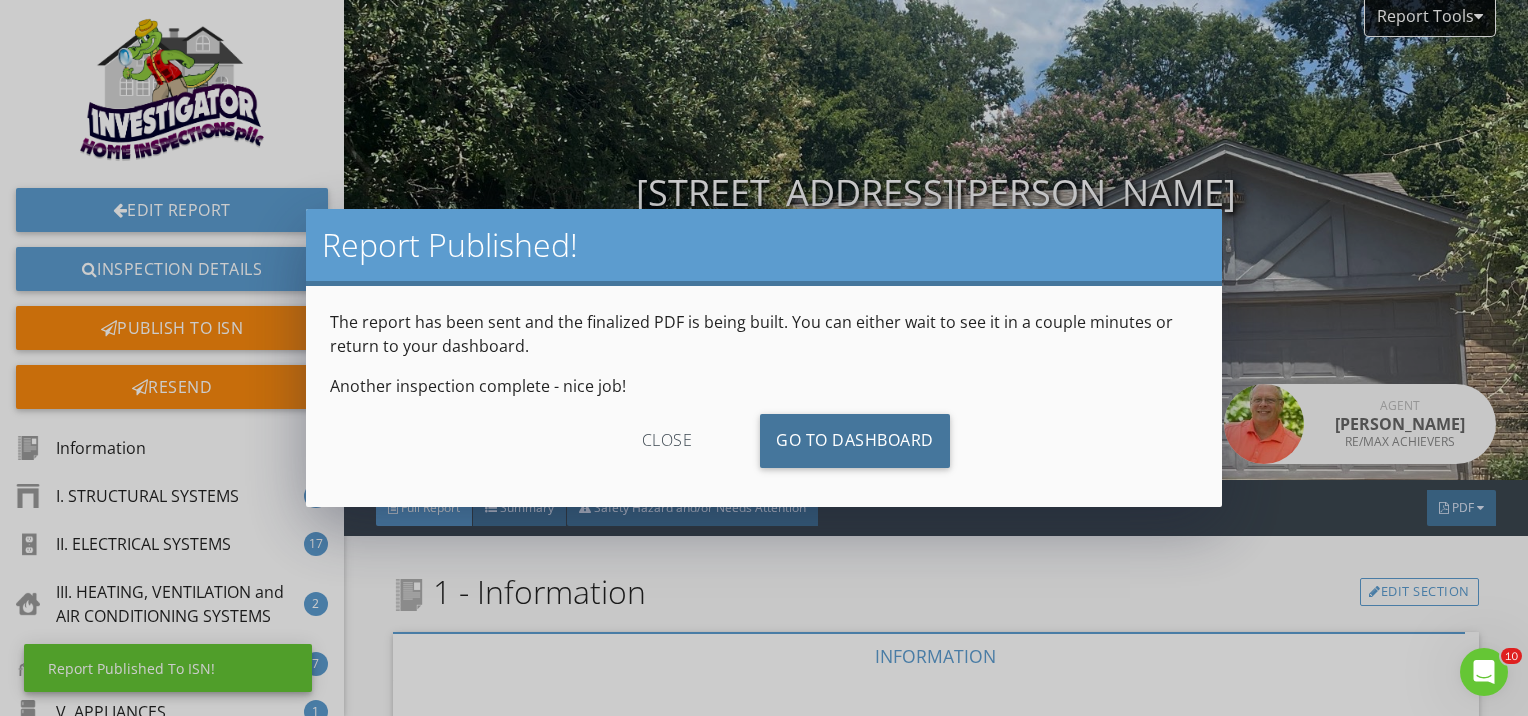 click on "Go To Dashboard" at bounding box center [855, 441] 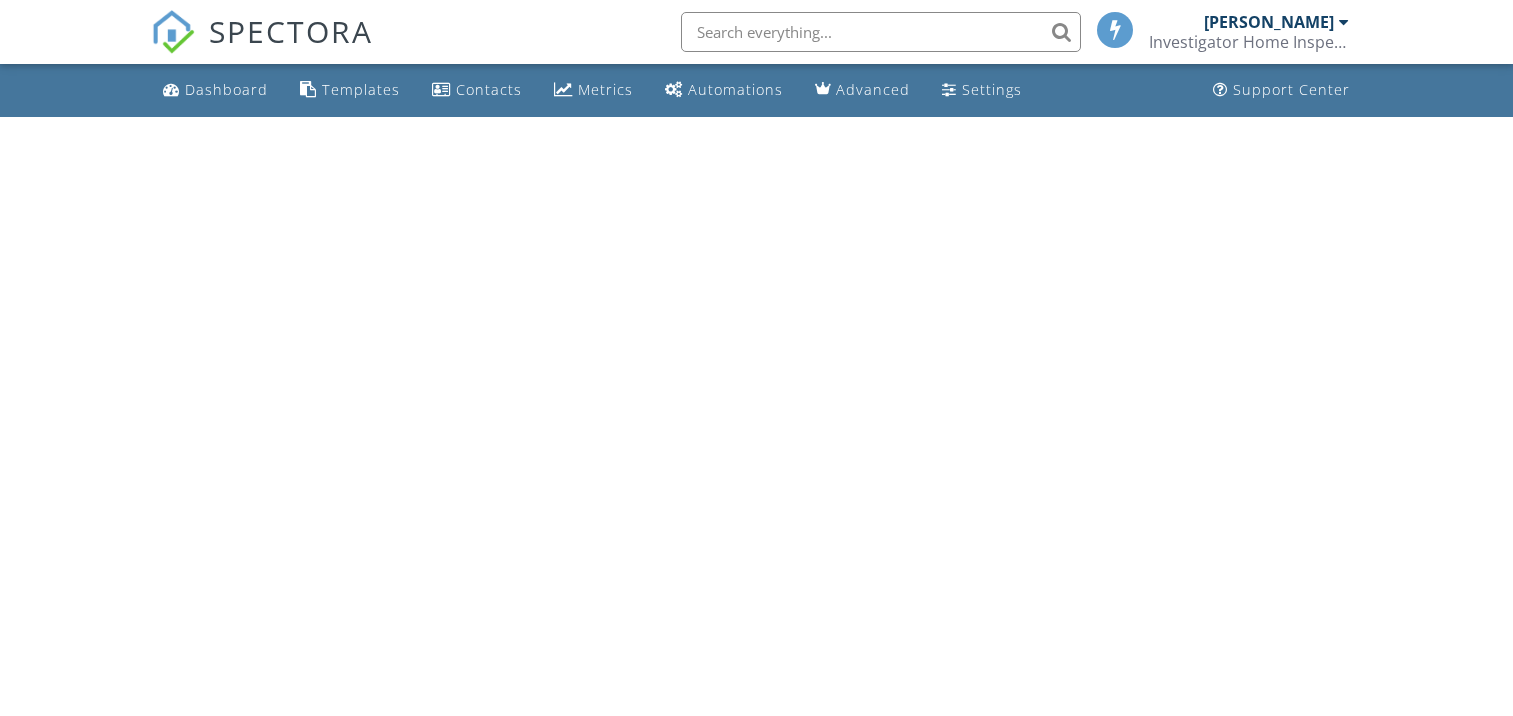 scroll, scrollTop: 0, scrollLeft: 0, axis: both 